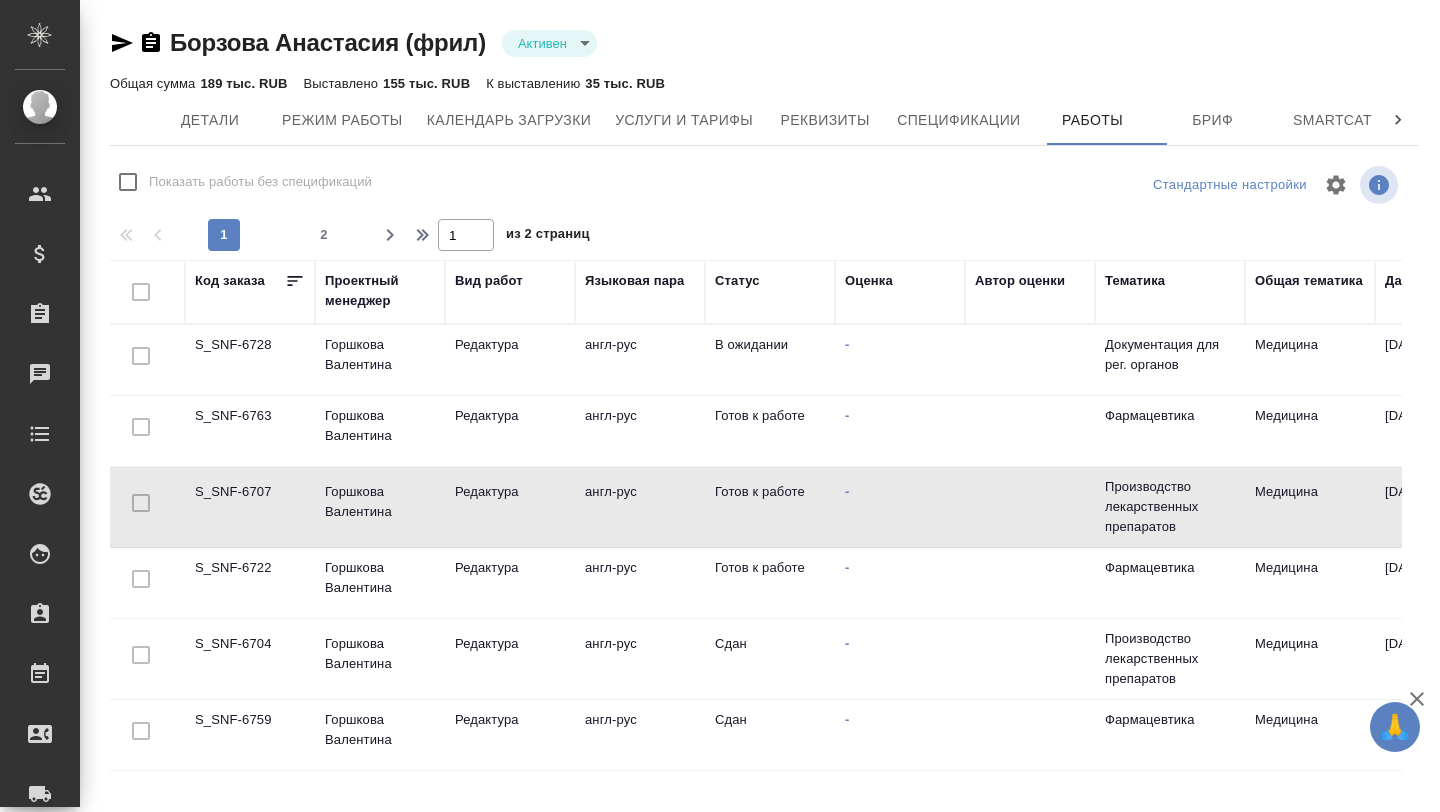 scroll, scrollTop: 0, scrollLeft: 0, axis: both 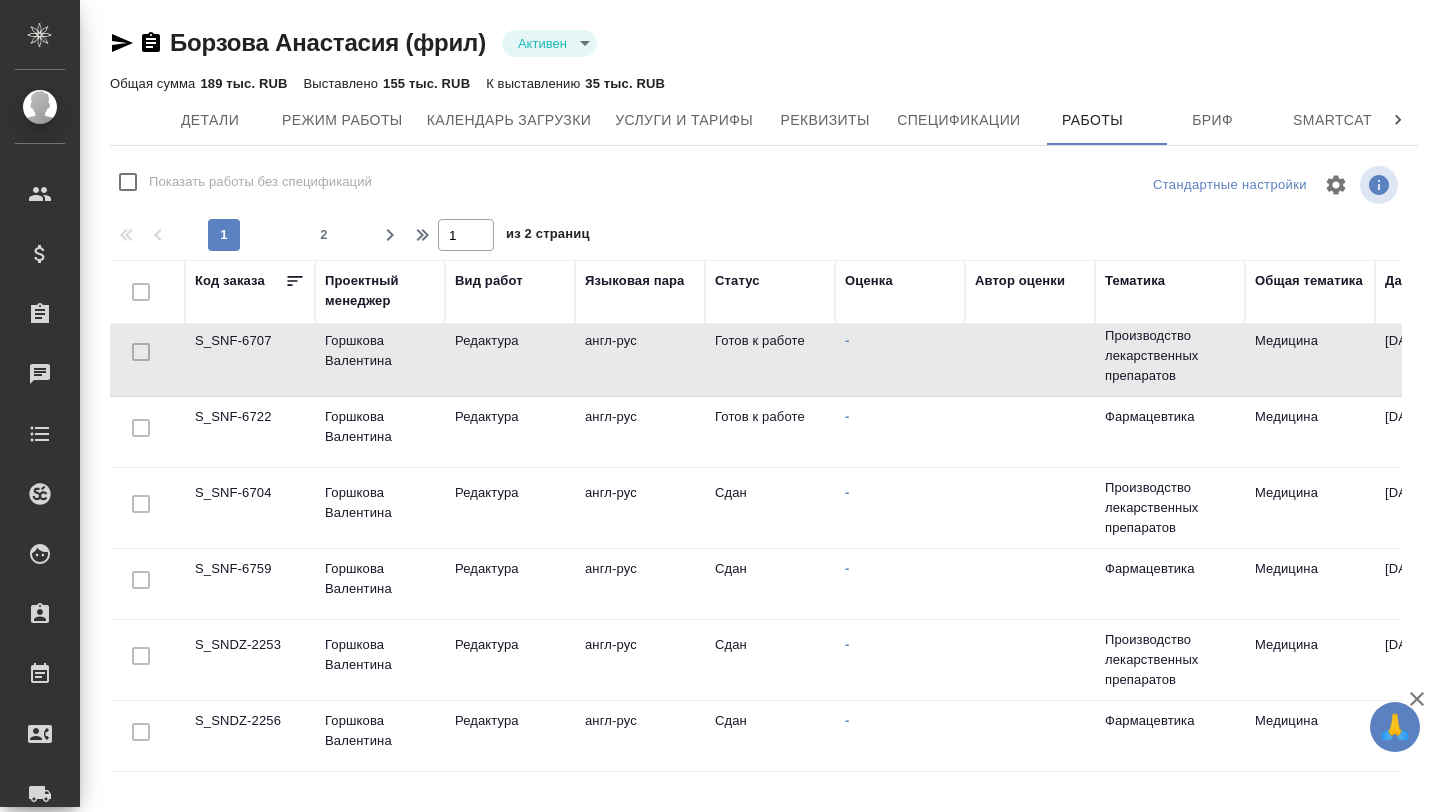 drag, startPoint x: 194, startPoint y: 566, endPoint x: 288, endPoint y: 566, distance: 94 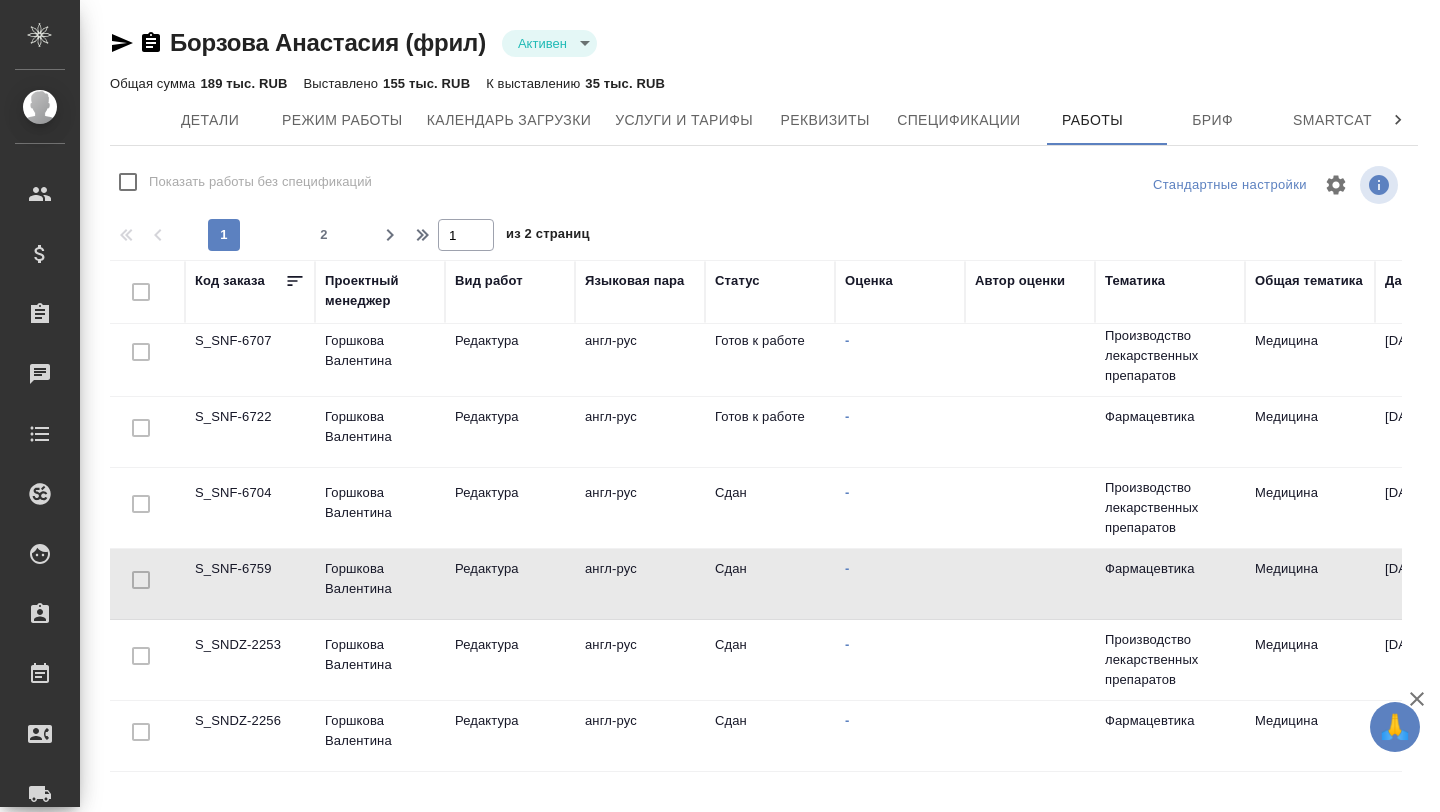 drag, startPoint x: 276, startPoint y: 569, endPoint x: 188, endPoint y: 569, distance: 88 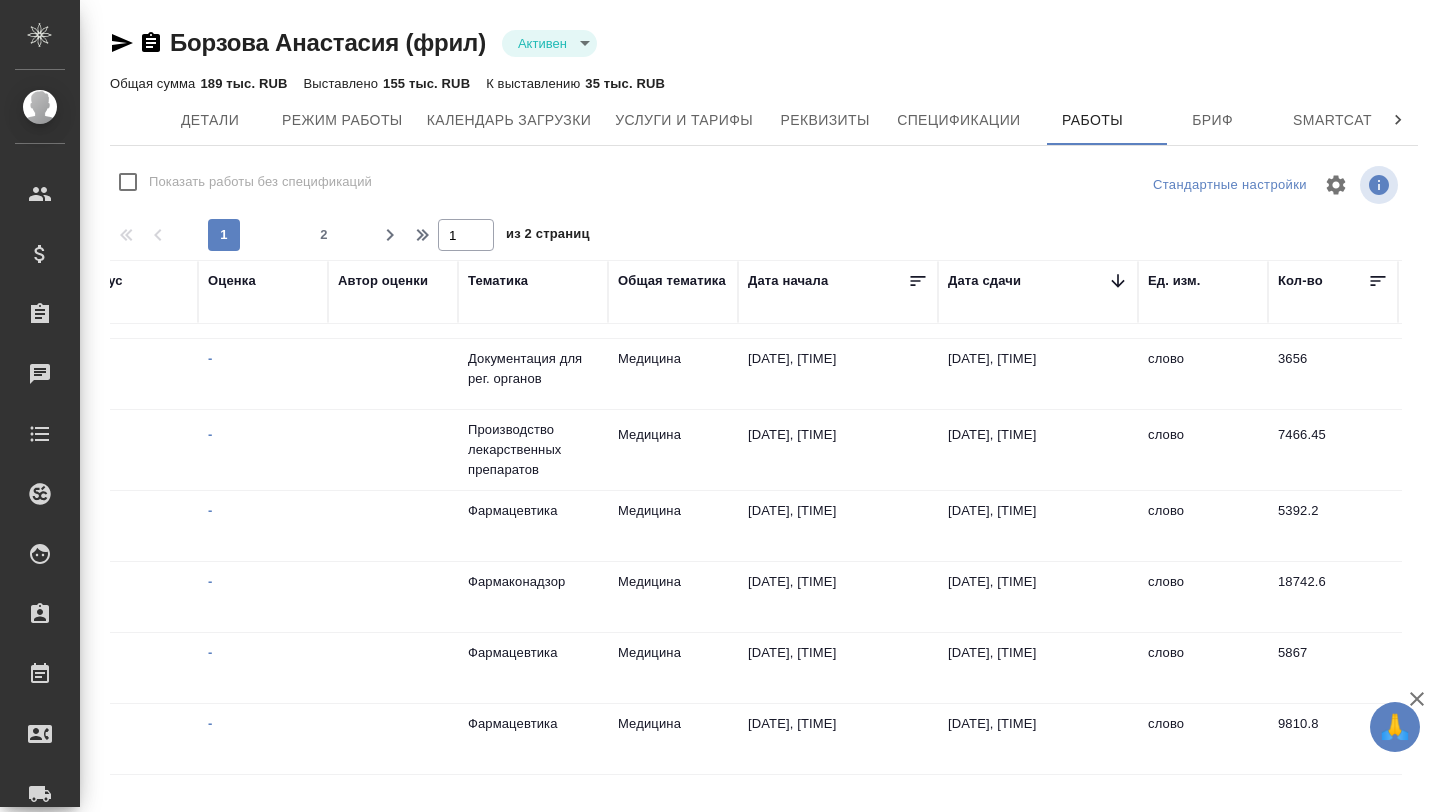scroll, scrollTop: 584, scrollLeft: 0, axis: vertical 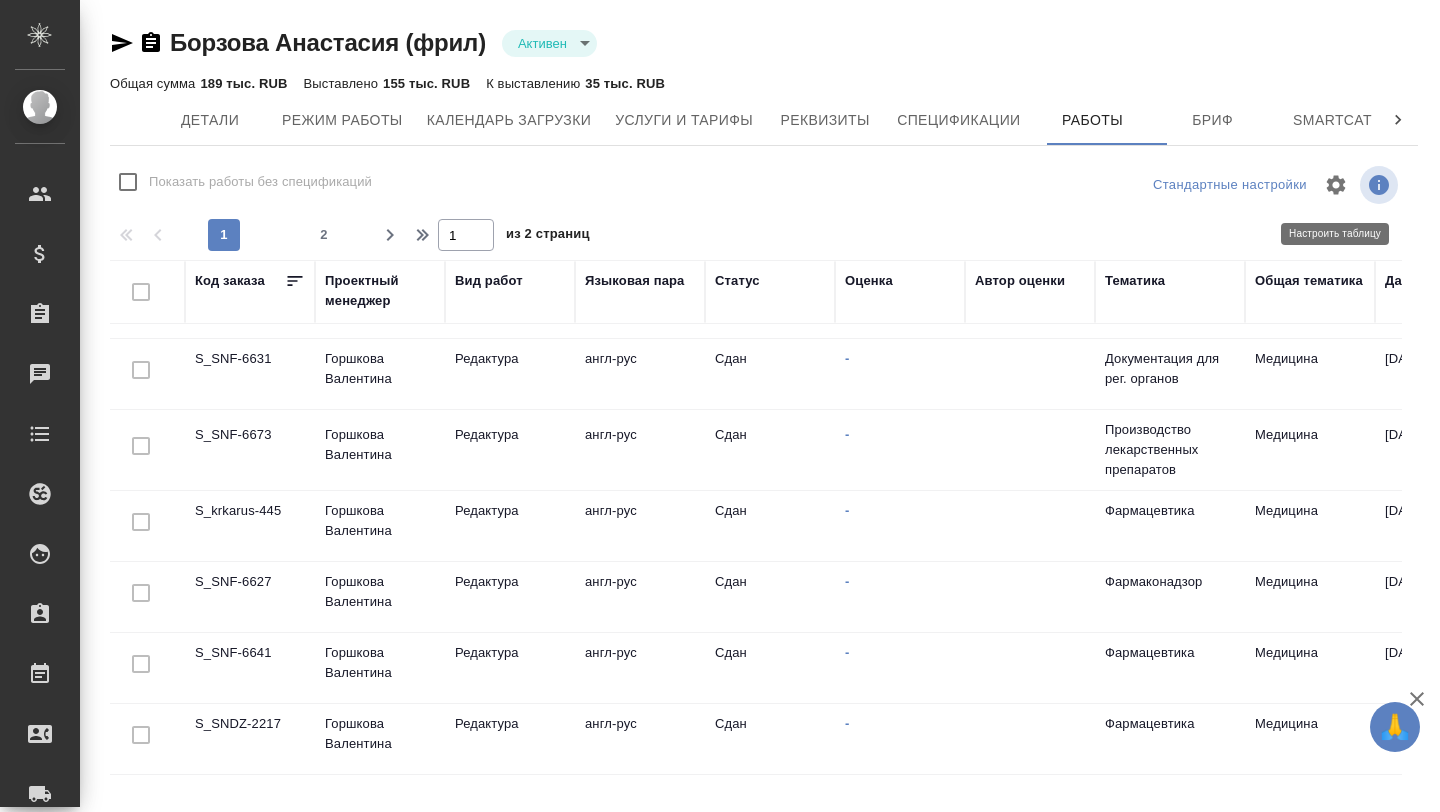 click 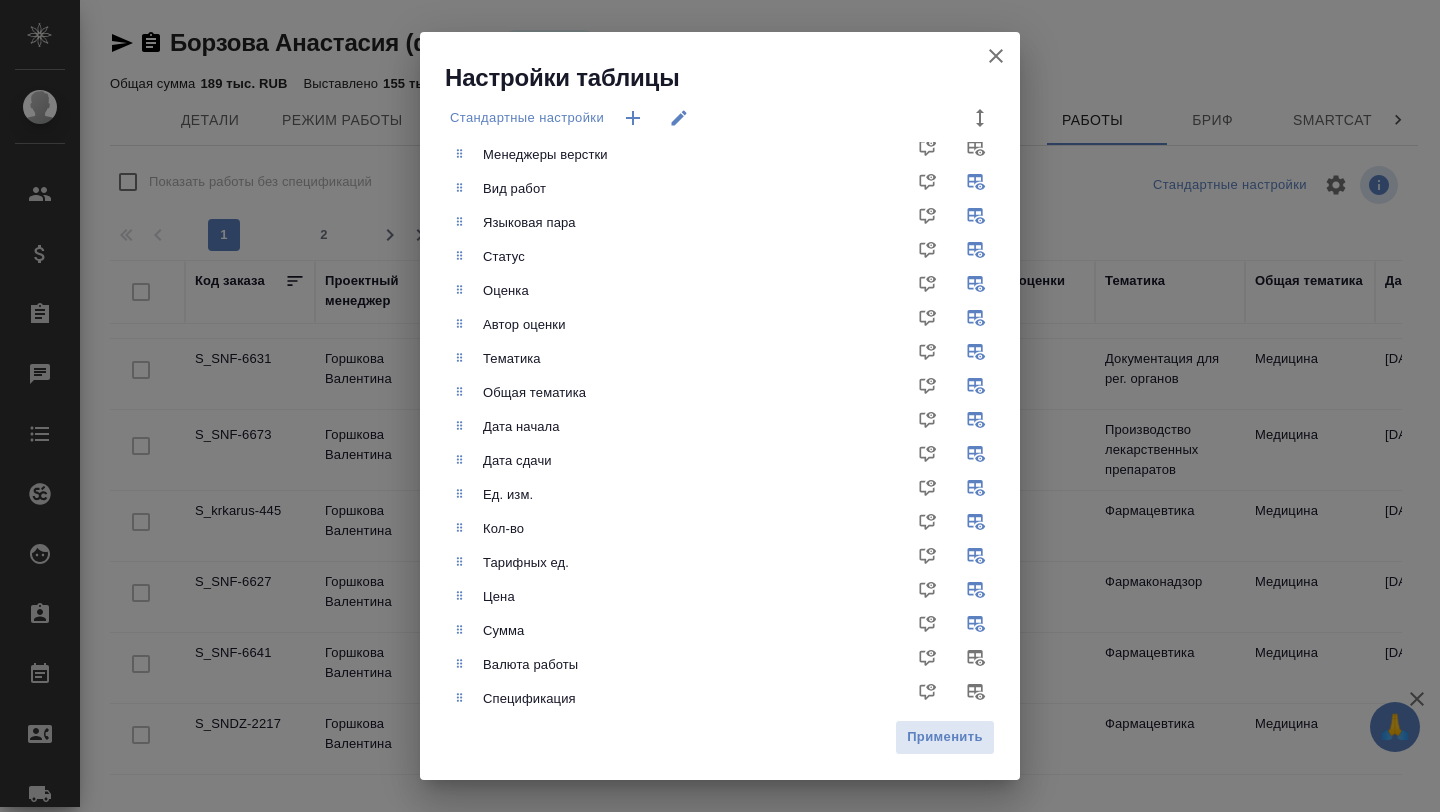 scroll, scrollTop: 177, scrollLeft: 0, axis: vertical 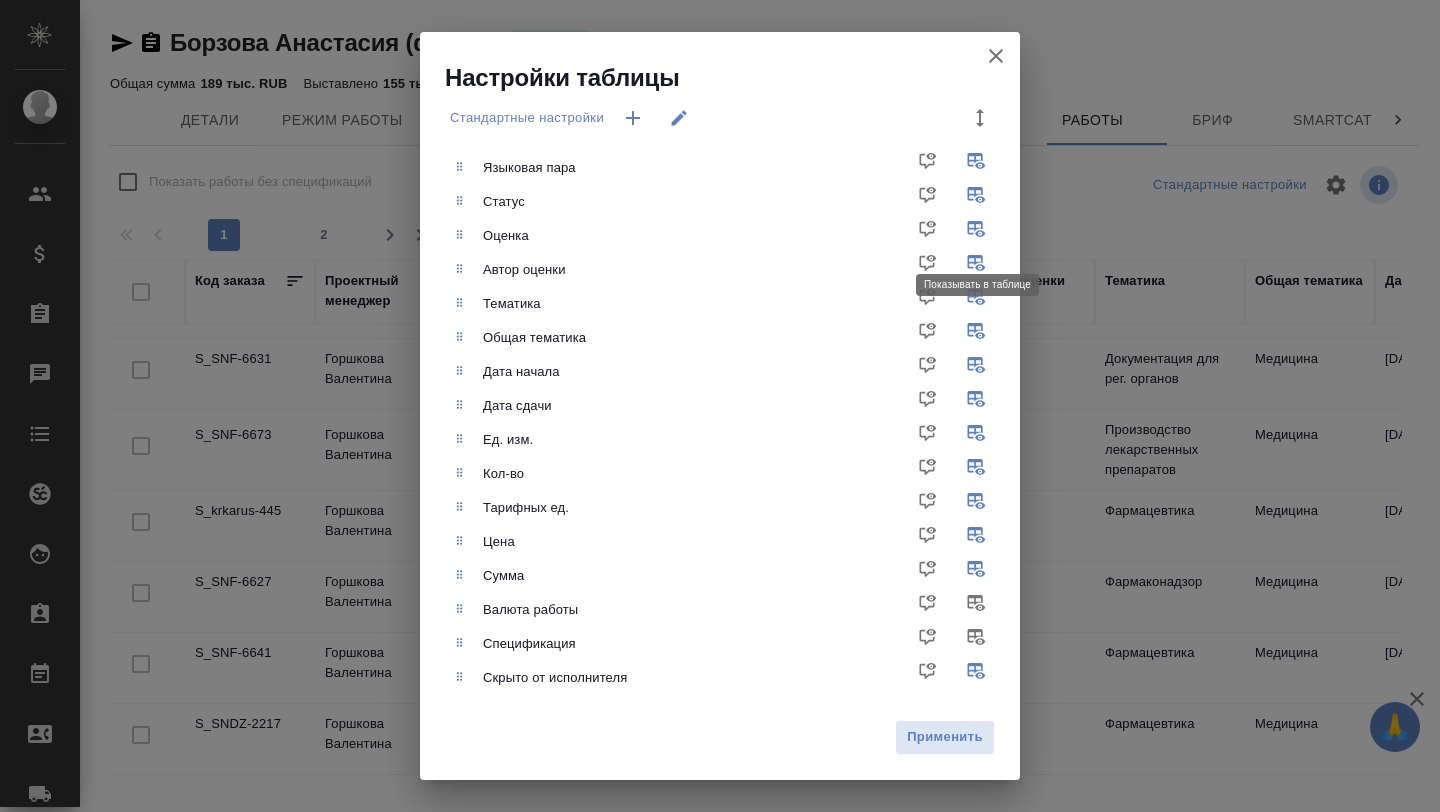 click at bounding box center (980, 236) 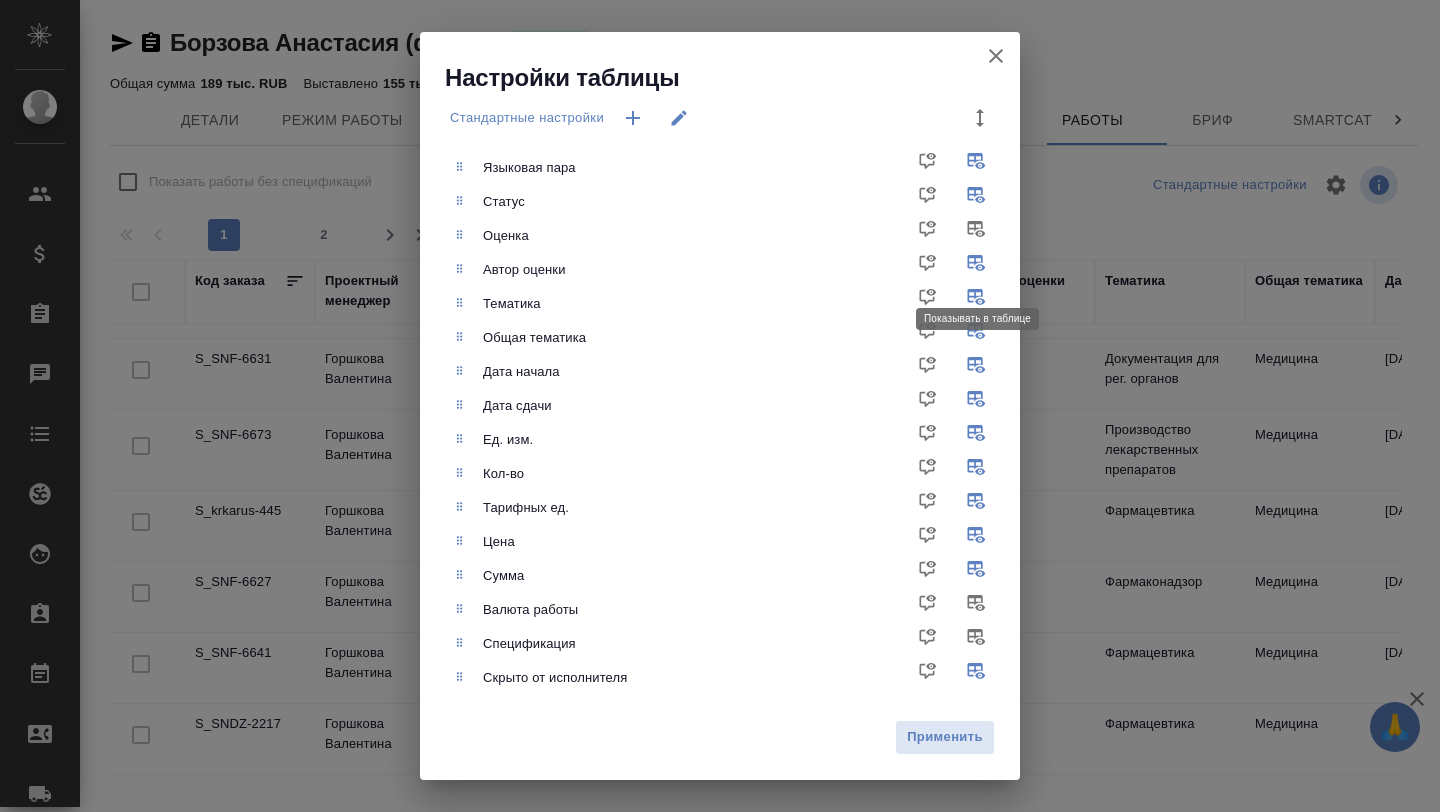 click at bounding box center (980, 270) 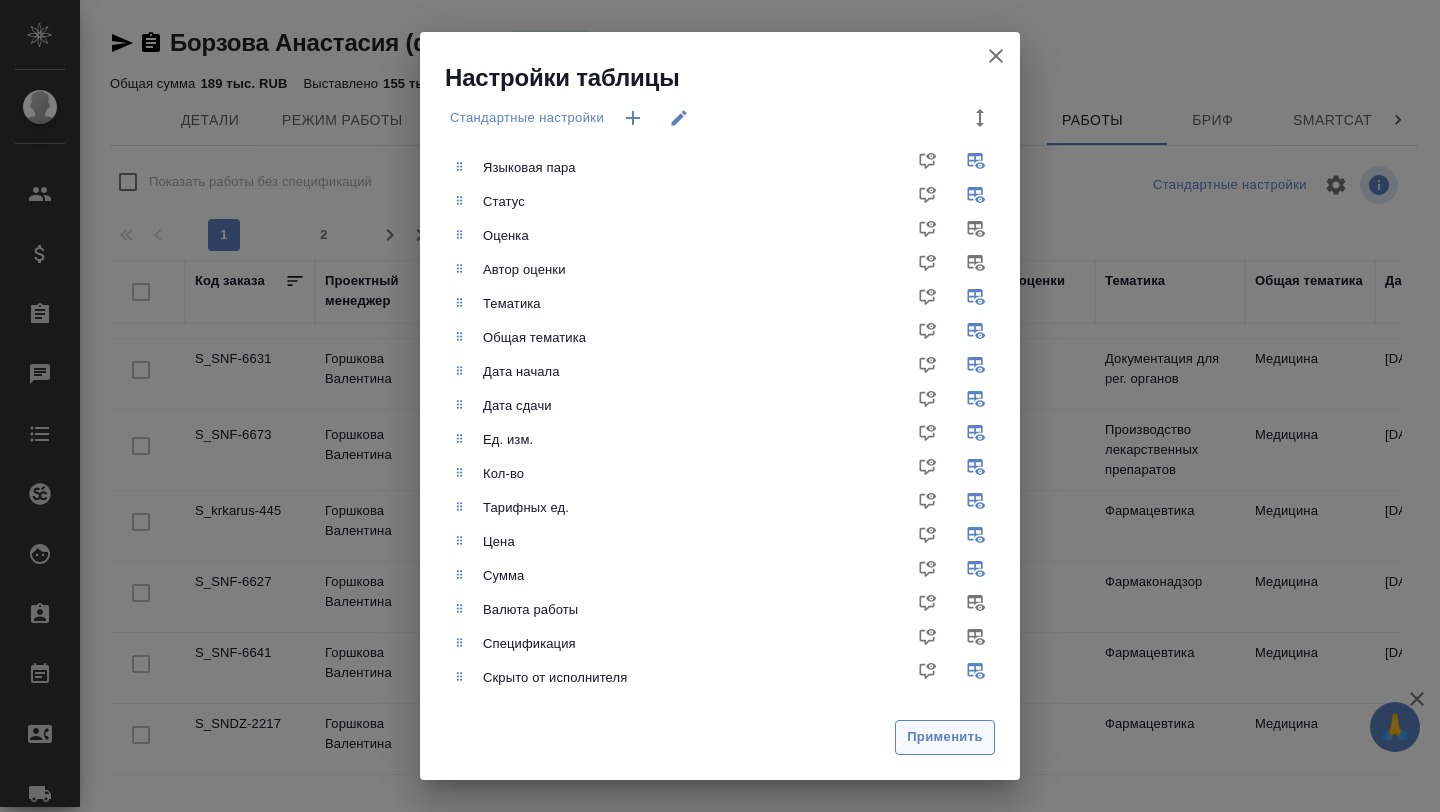 click on "Применить" at bounding box center (945, 737) 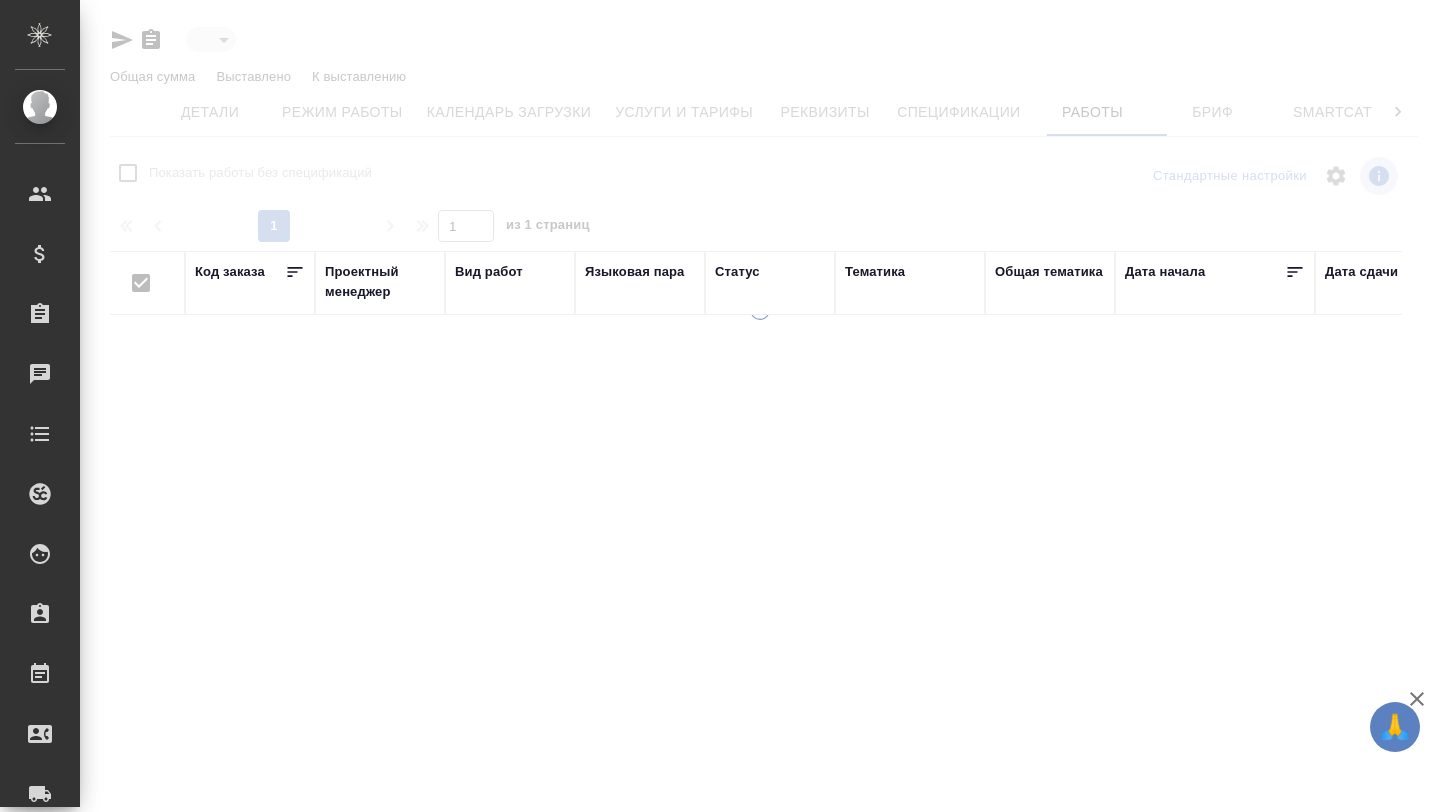 scroll, scrollTop: 0, scrollLeft: 0, axis: both 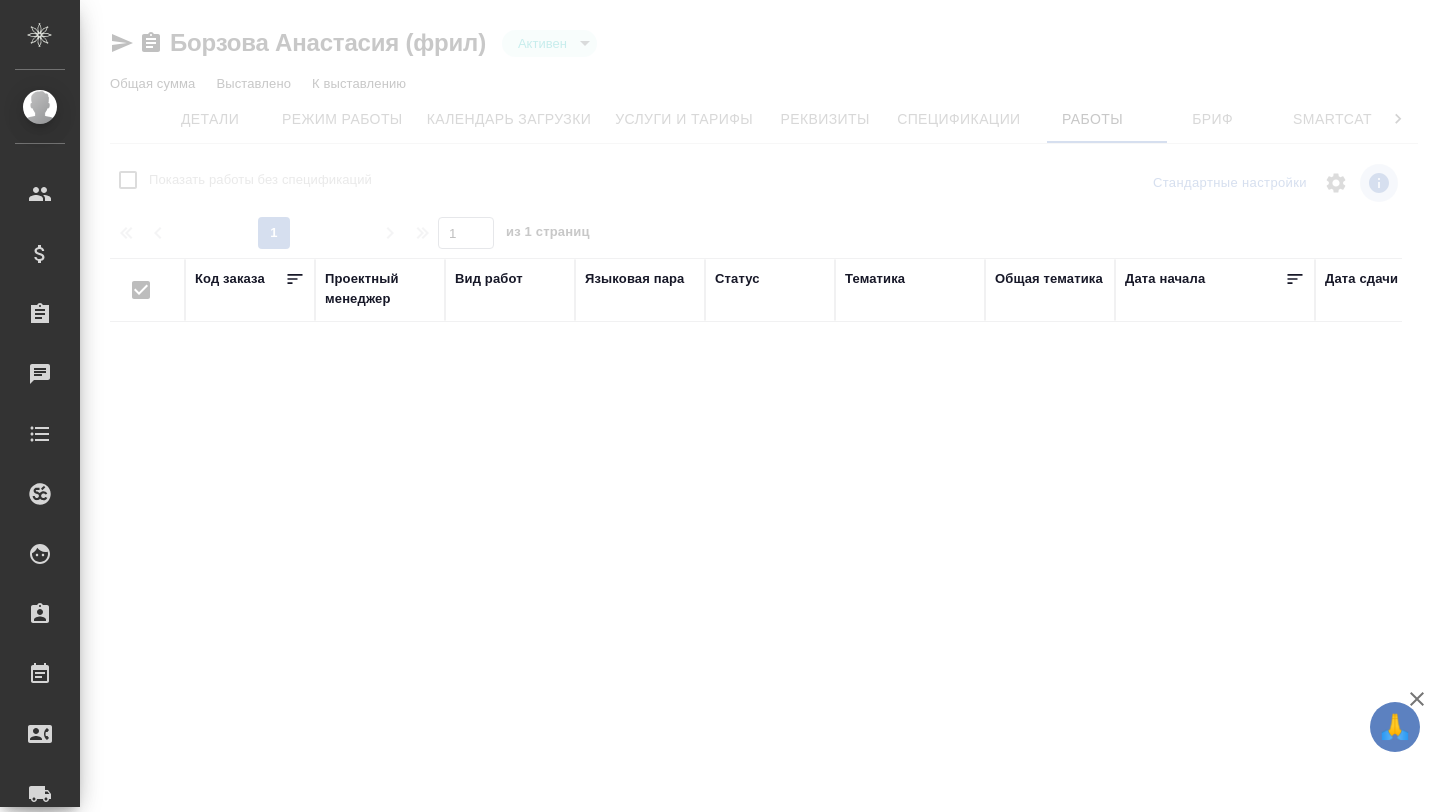 checkbox on "false" 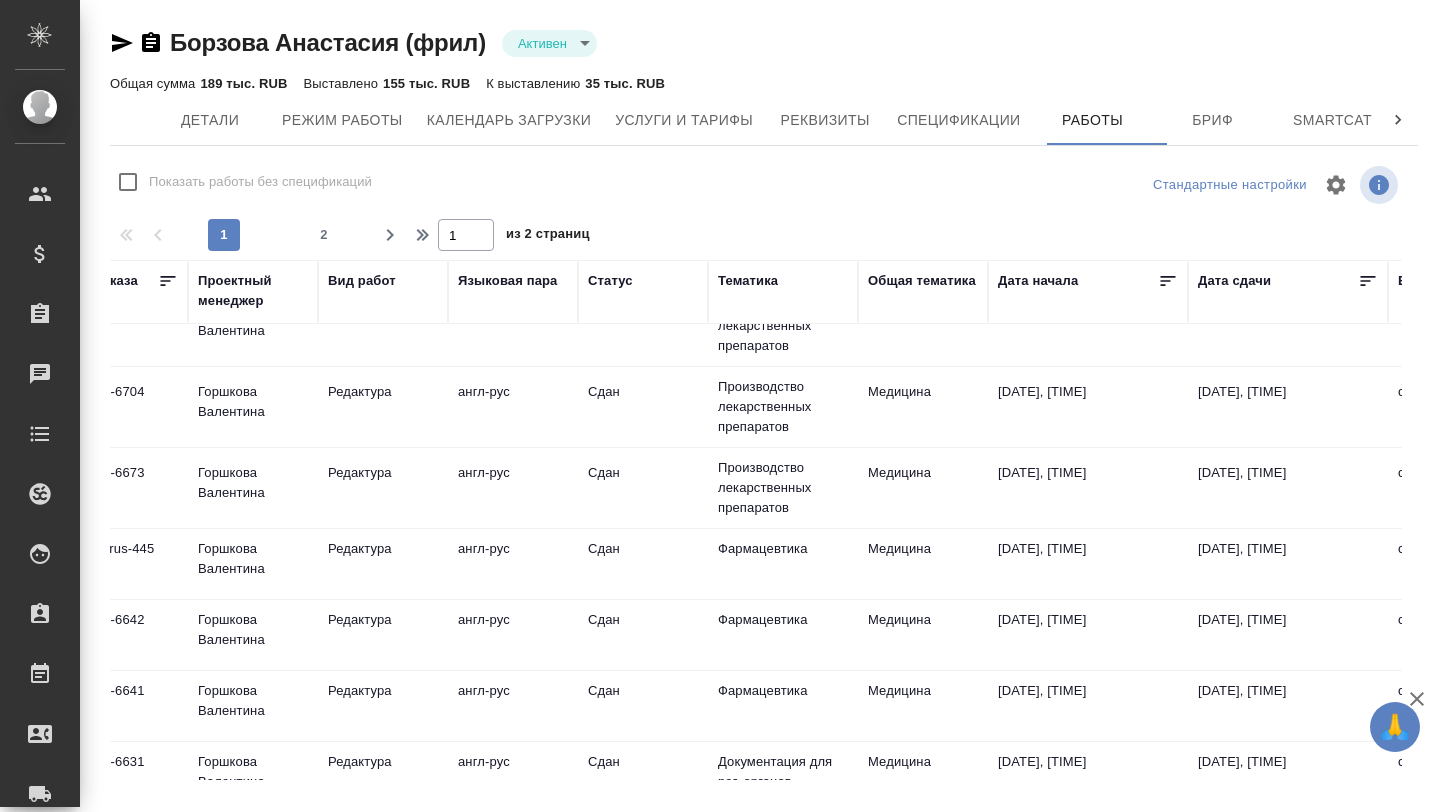 scroll, scrollTop: 475, scrollLeft: 130, axis: both 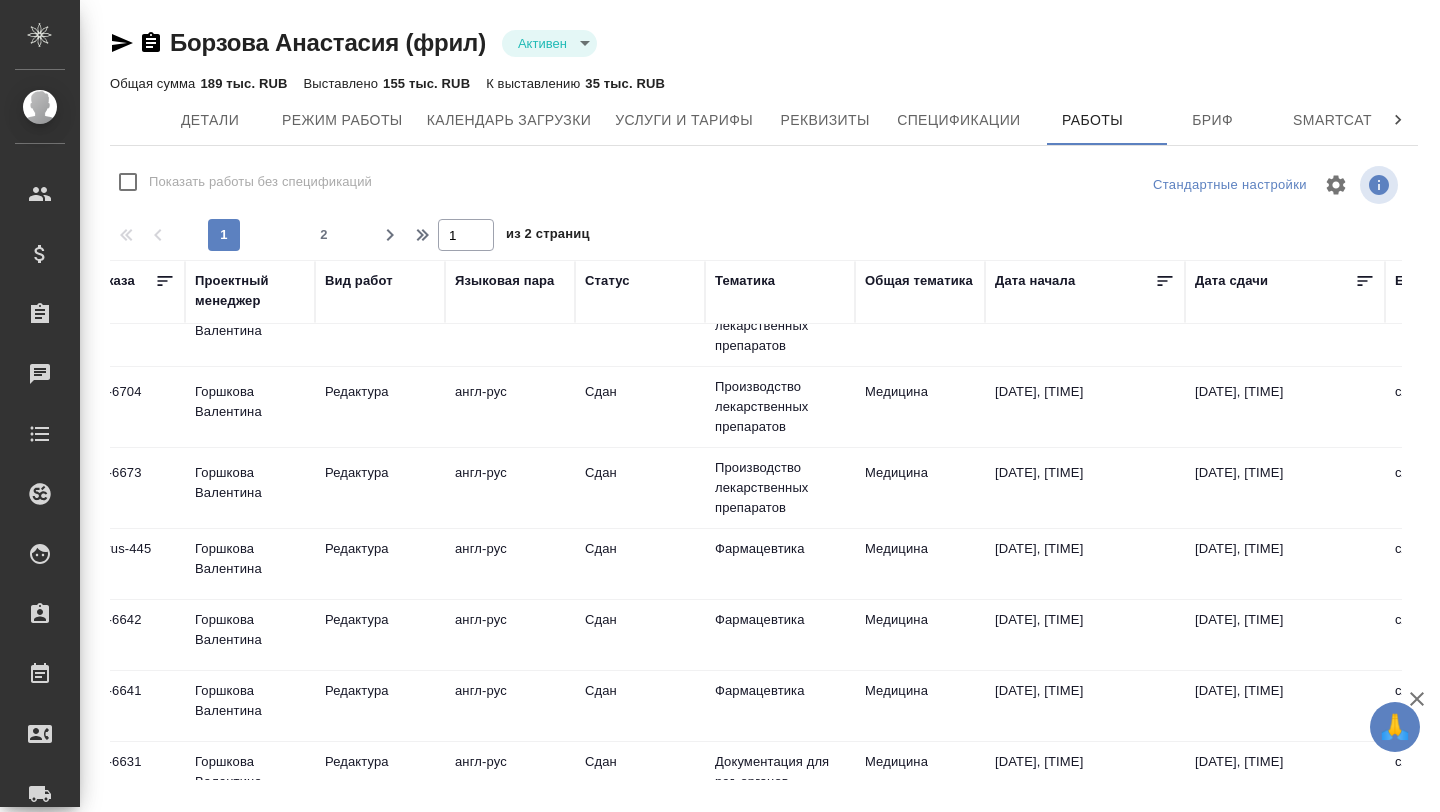 click 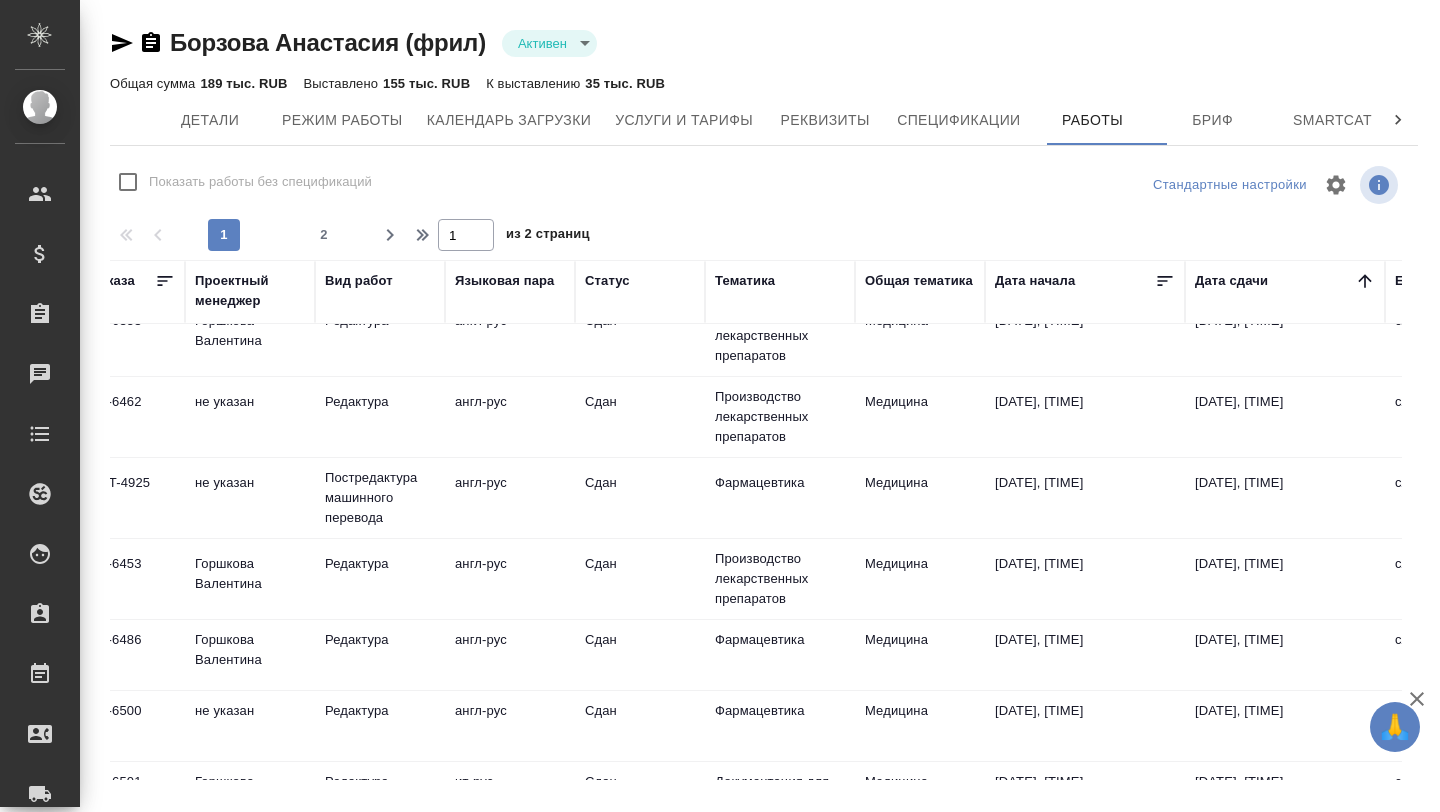 click 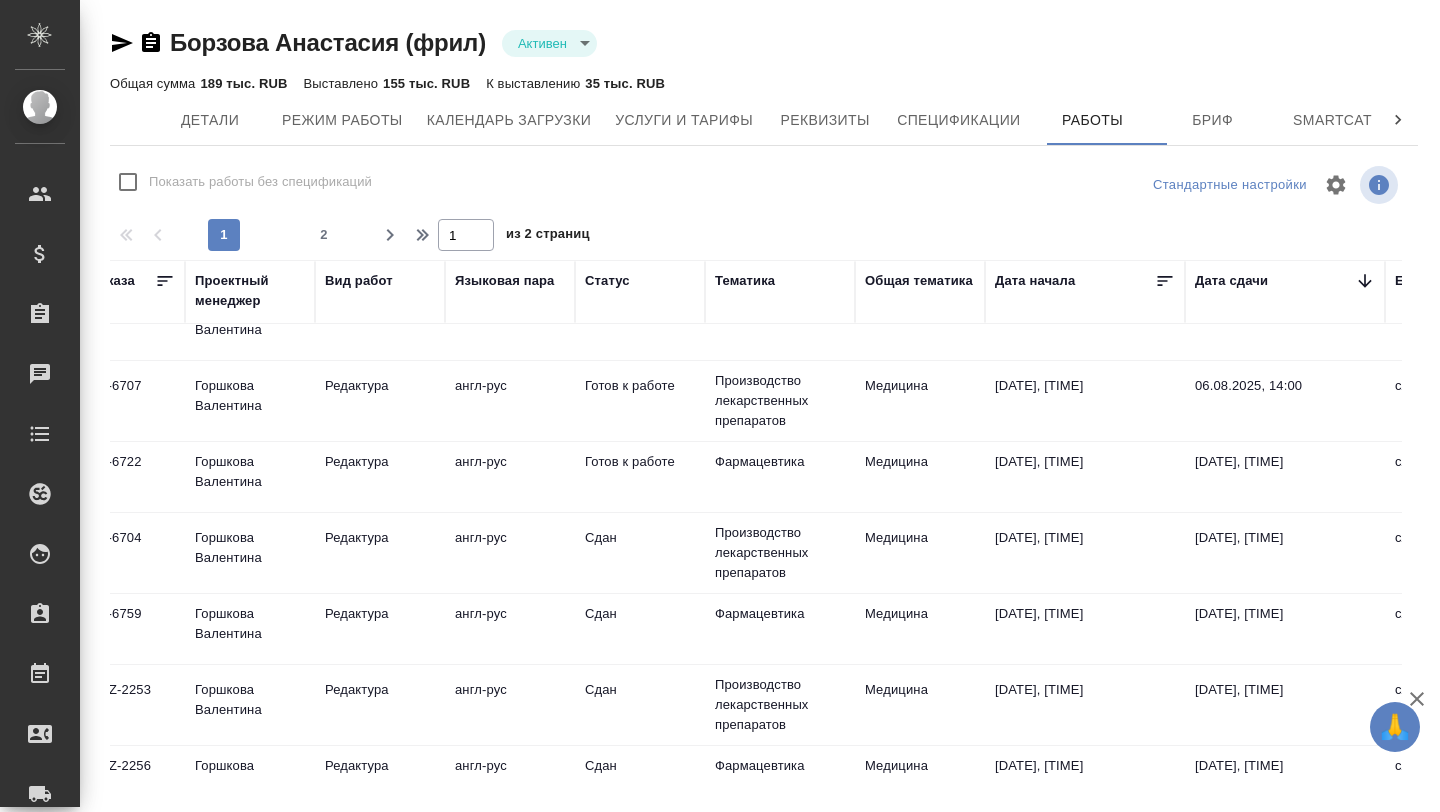 scroll, scrollTop: 0, scrollLeft: 130, axis: horizontal 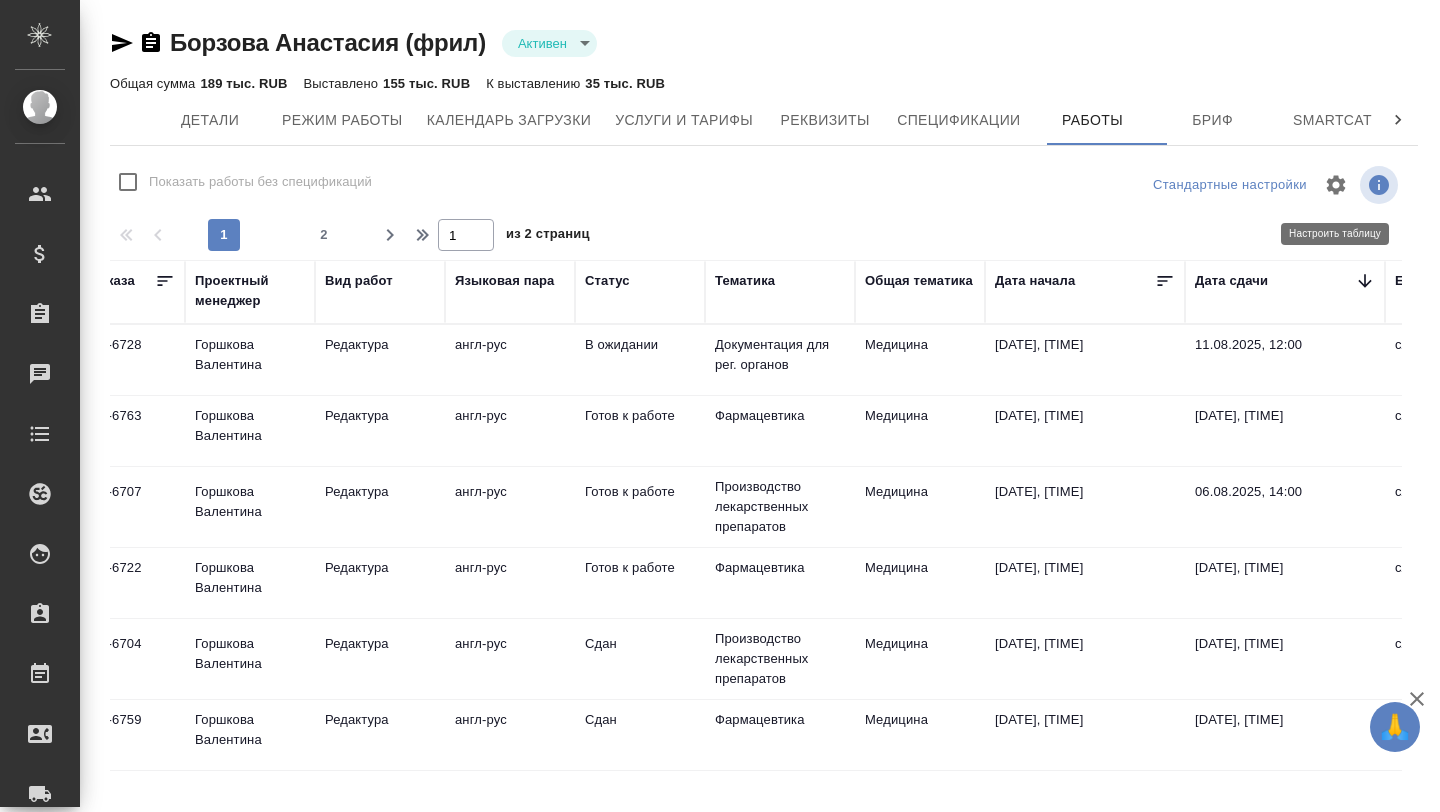 click 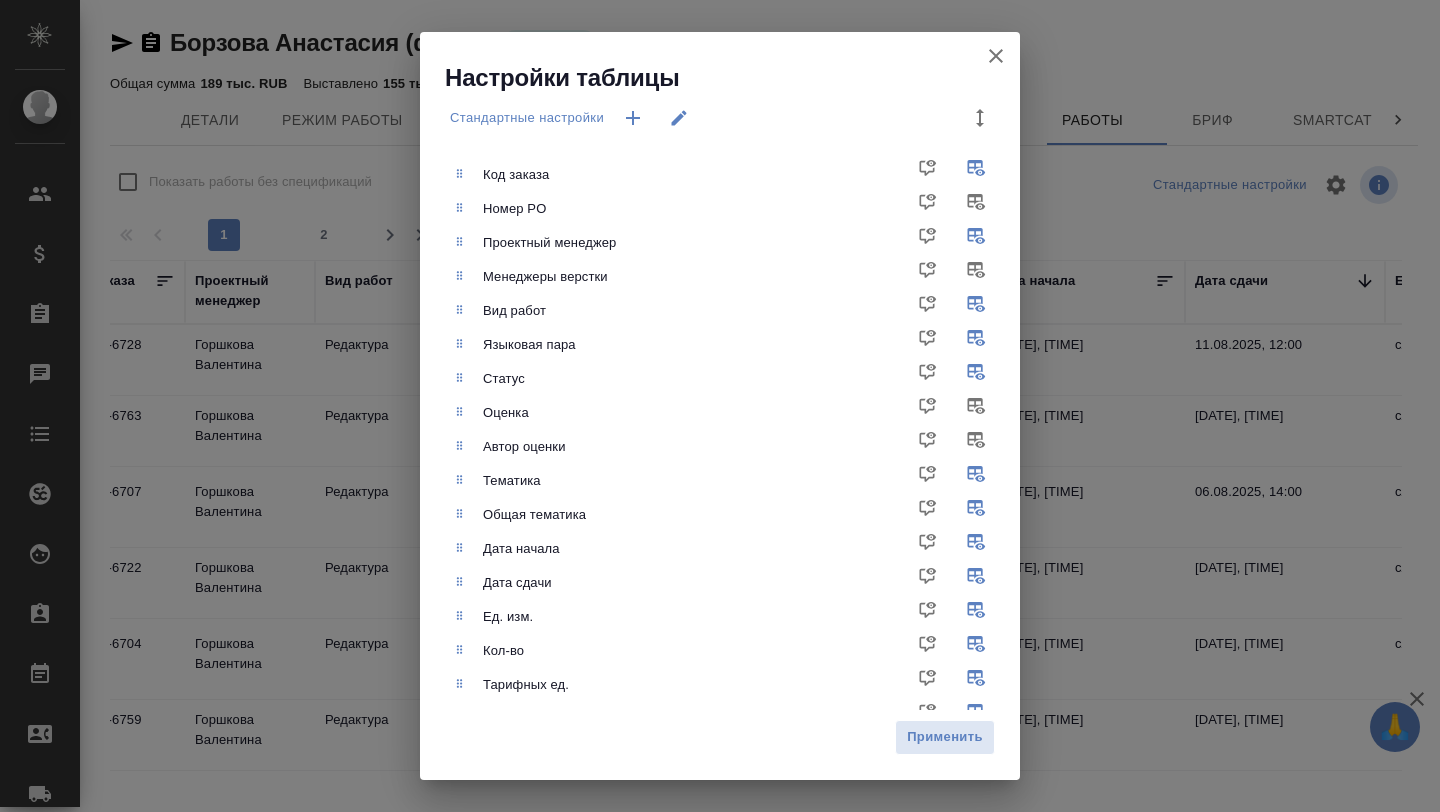 click 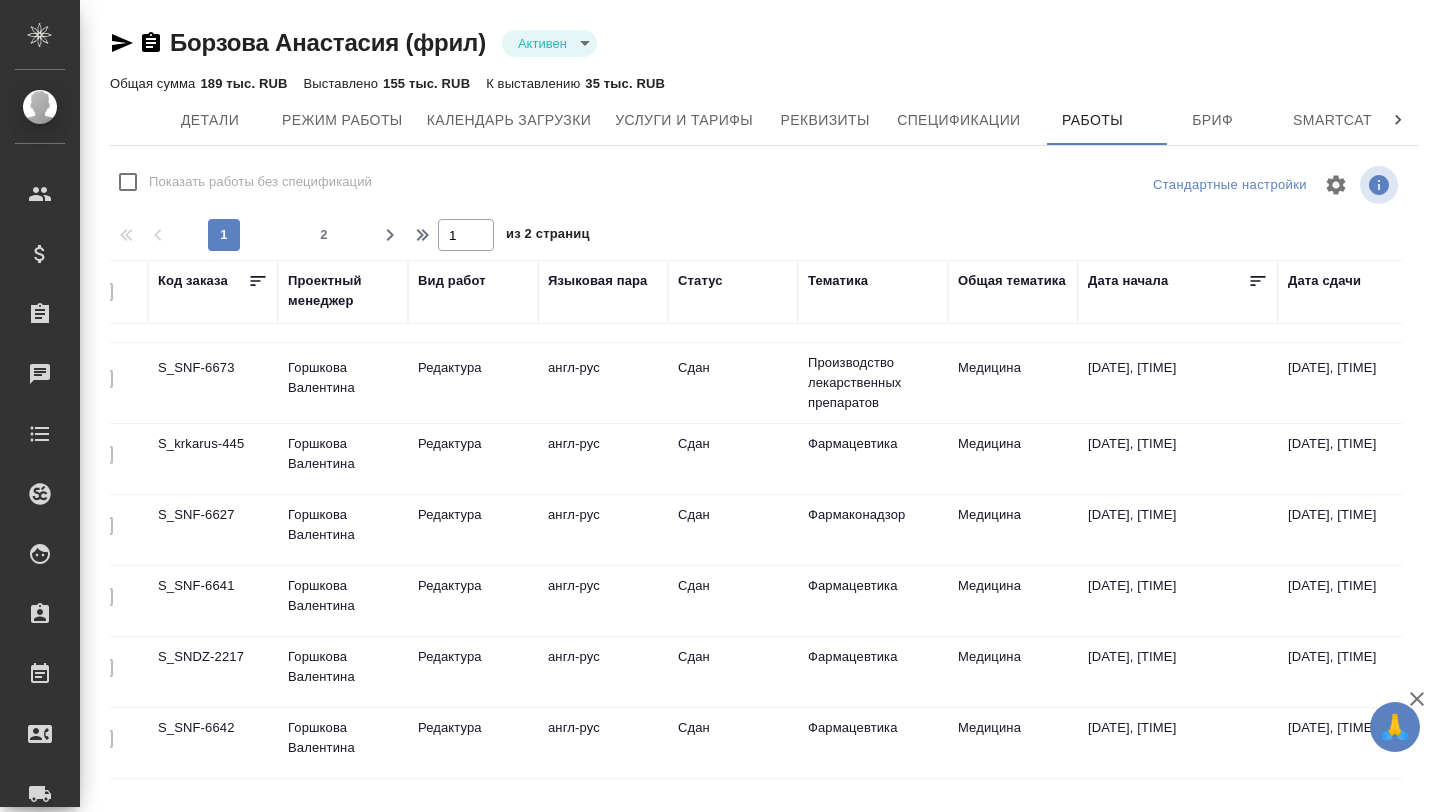 scroll, scrollTop: 651, scrollLeft: 35, axis: both 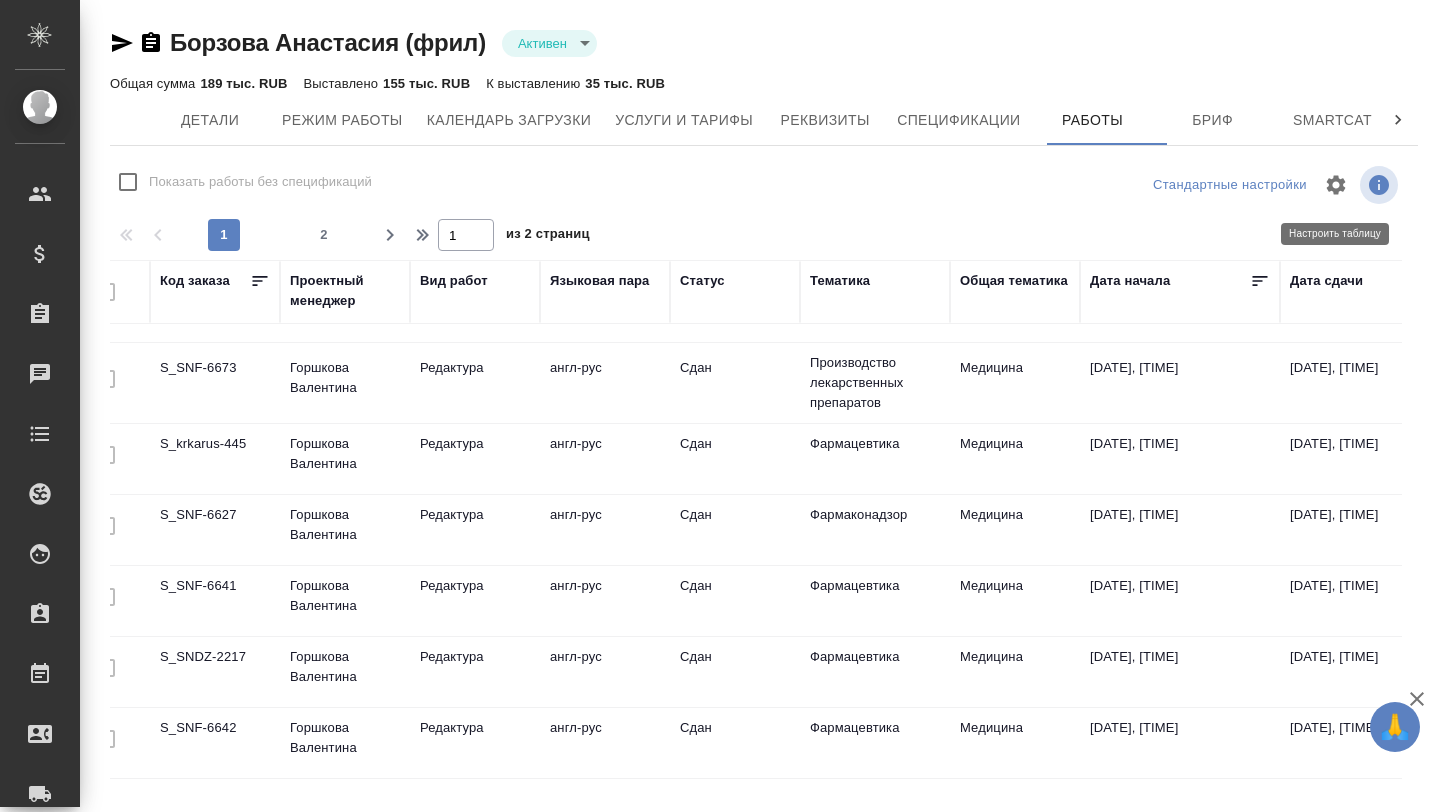 click 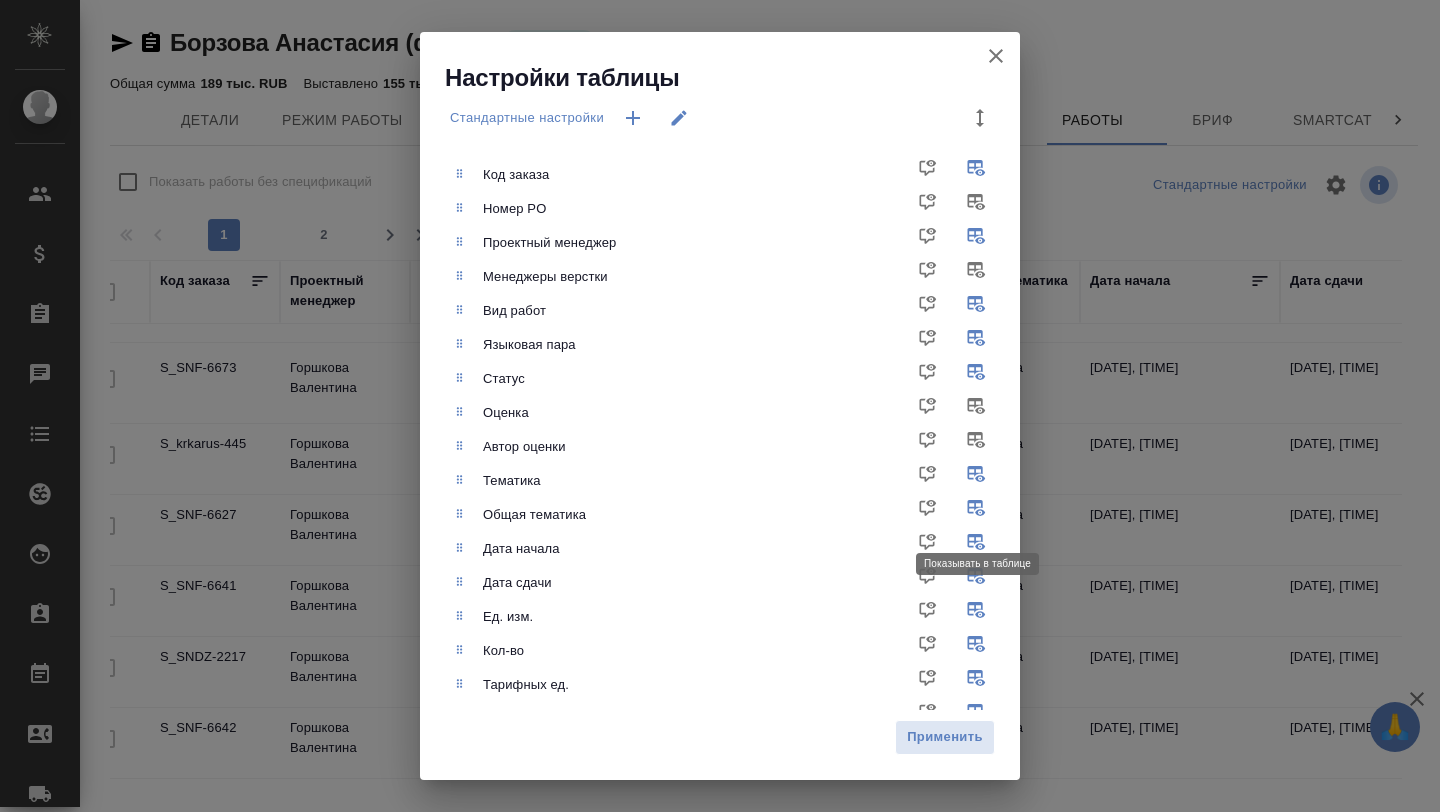 click at bounding box center [980, 515] 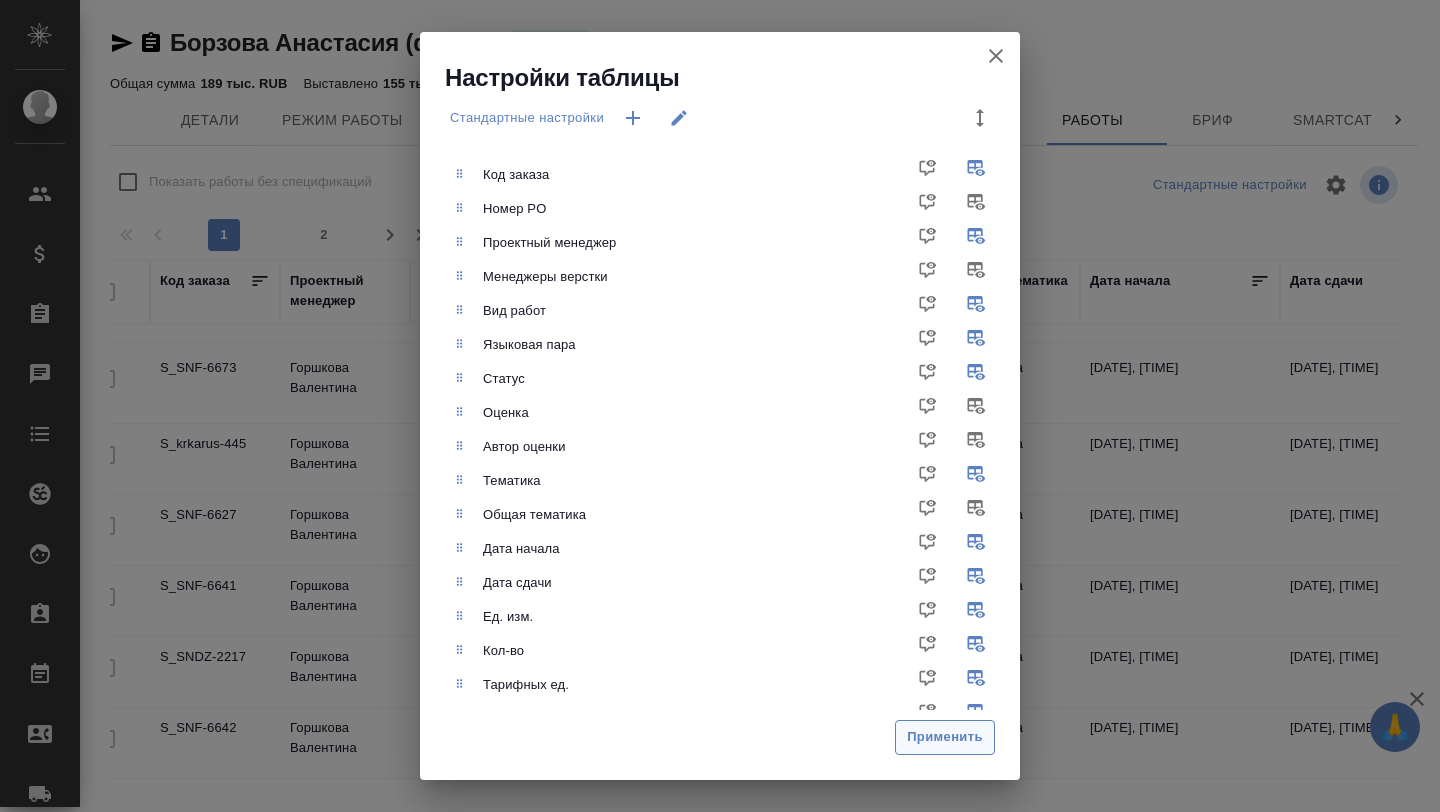 click on "Применить" at bounding box center (945, 737) 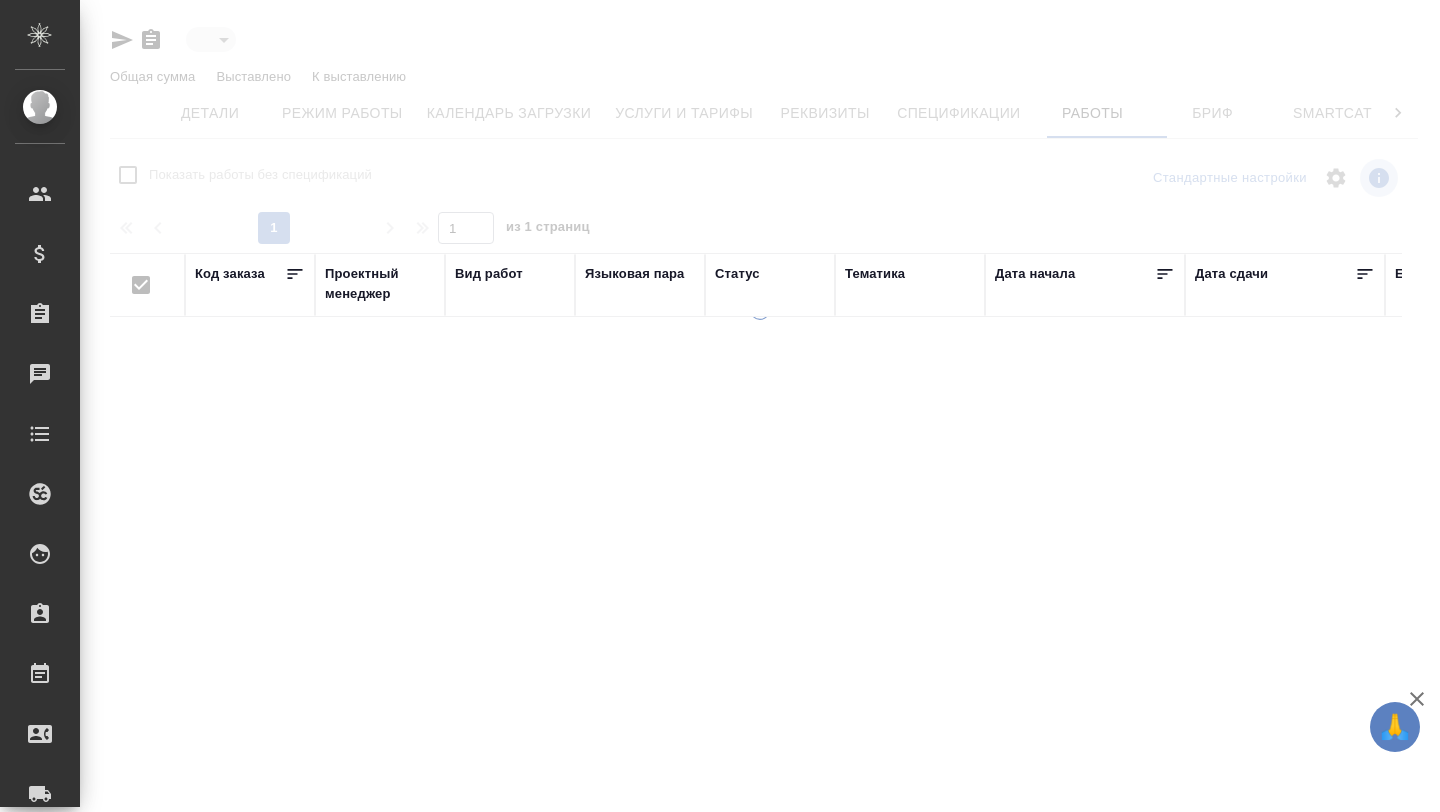 type on "active" 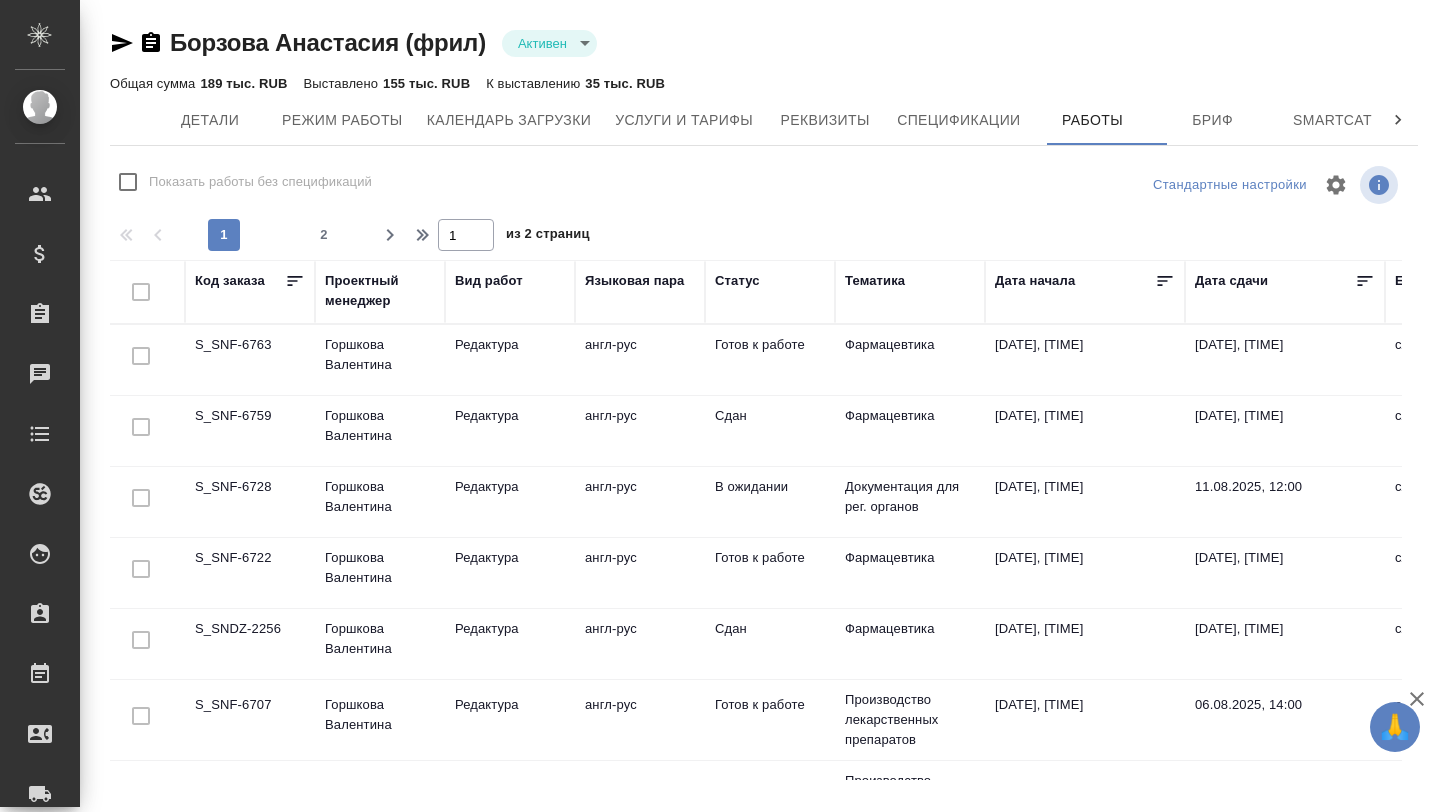 drag, startPoint x: 1384, startPoint y: 266, endPoint x: 1325, endPoint y: 269, distance: 59.07622 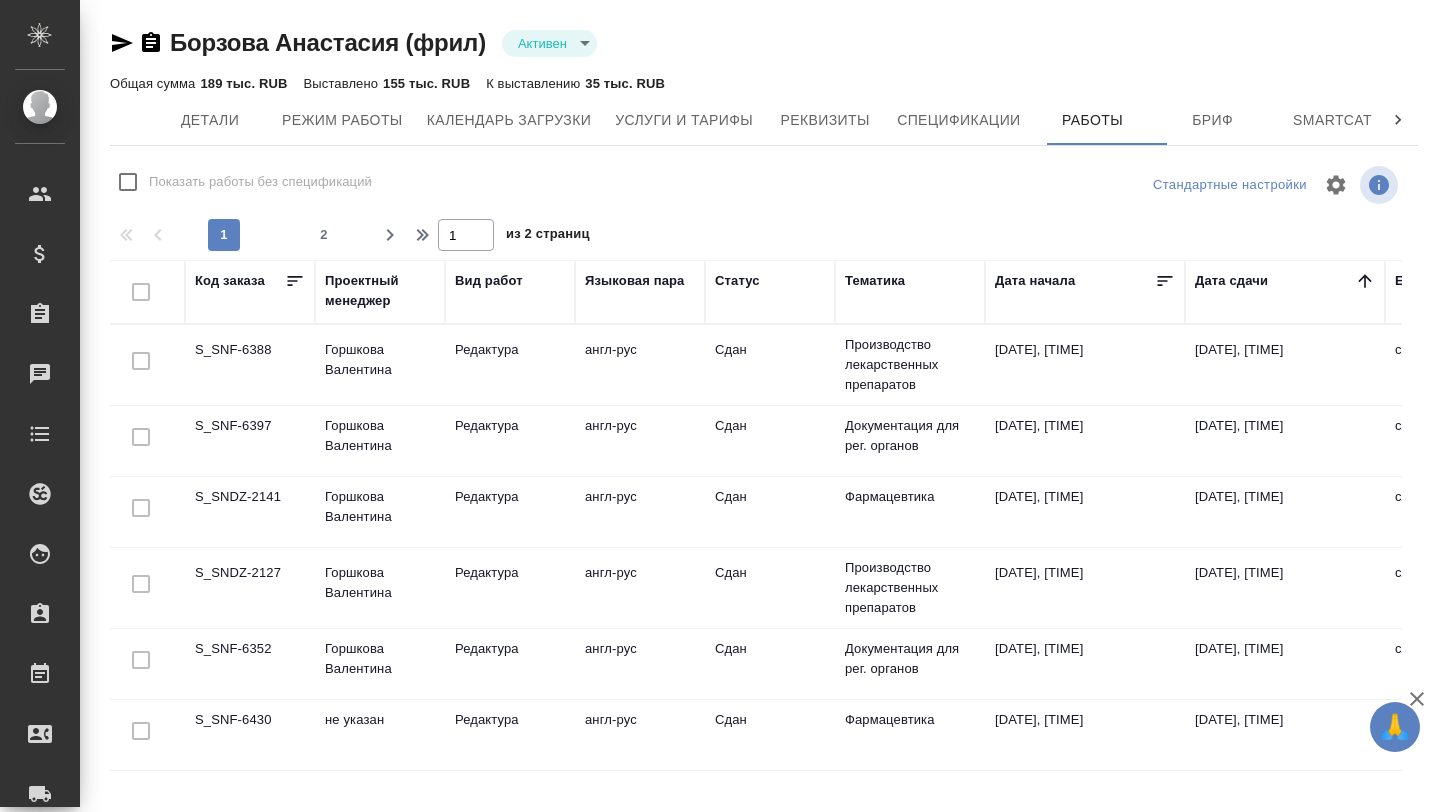 click 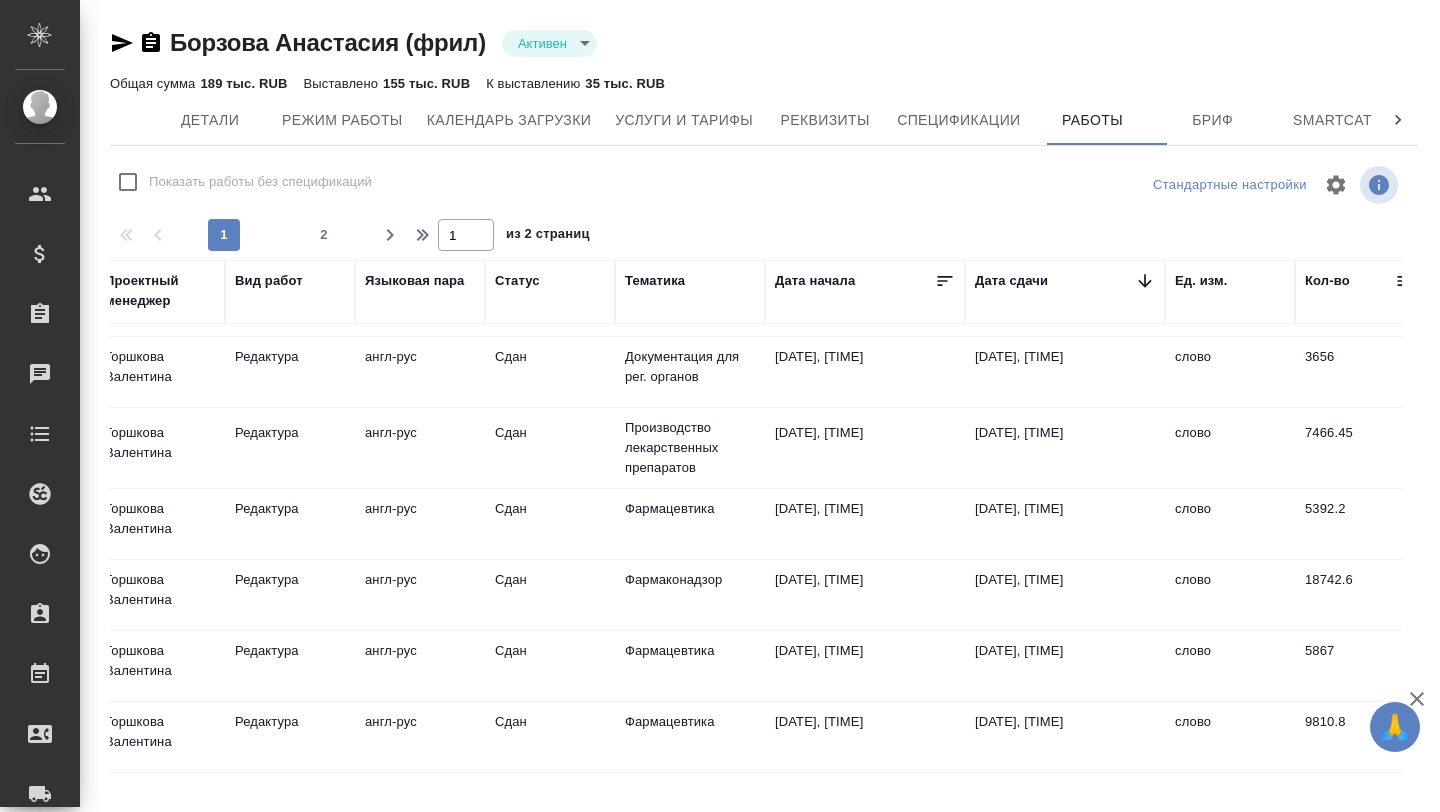 scroll, scrollTop: 586, scrollLeft: 222, axis: both 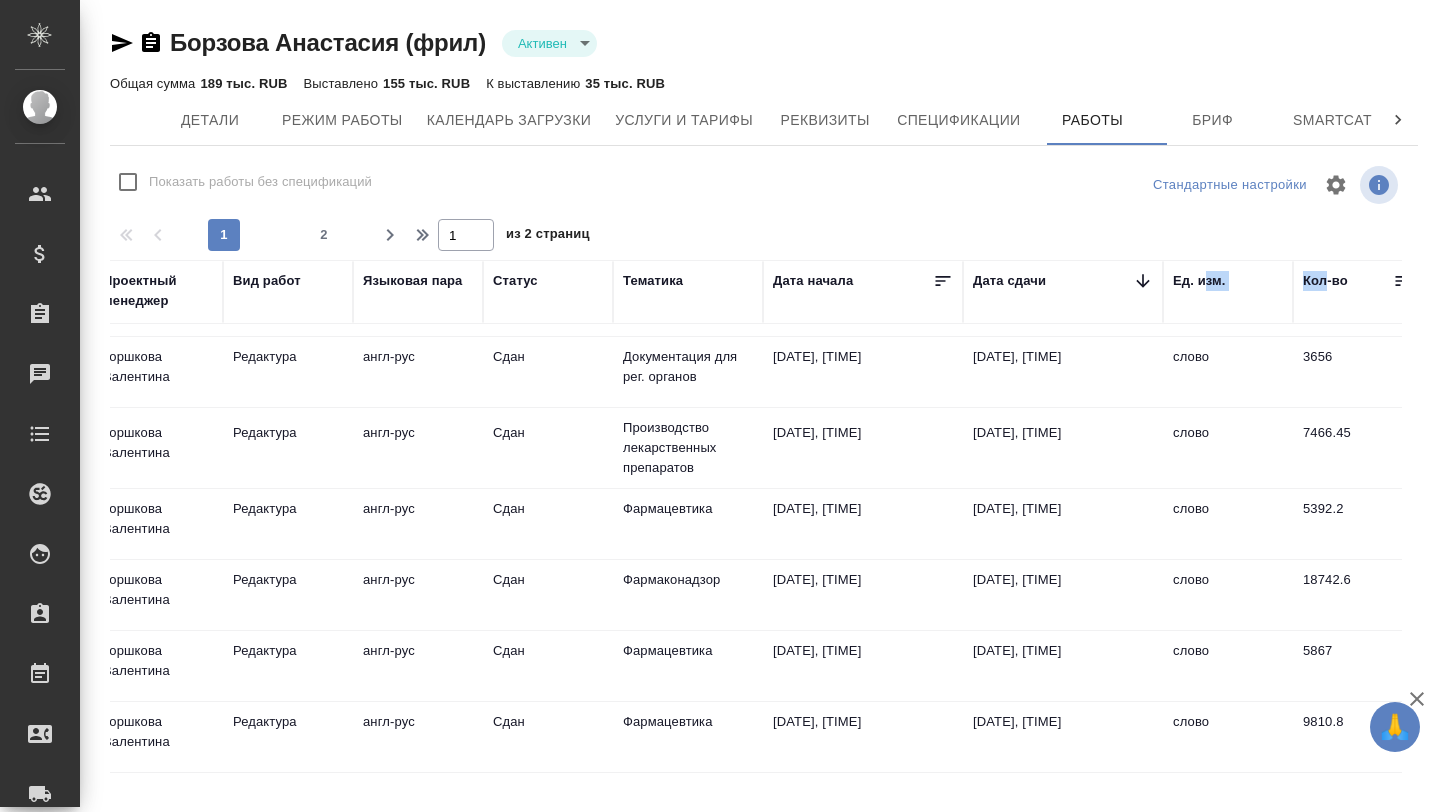 drag, startPoint x: 1328, startPoint y: 290, endPoint x: 1206, endPoint y: 287, distance: 122.03688 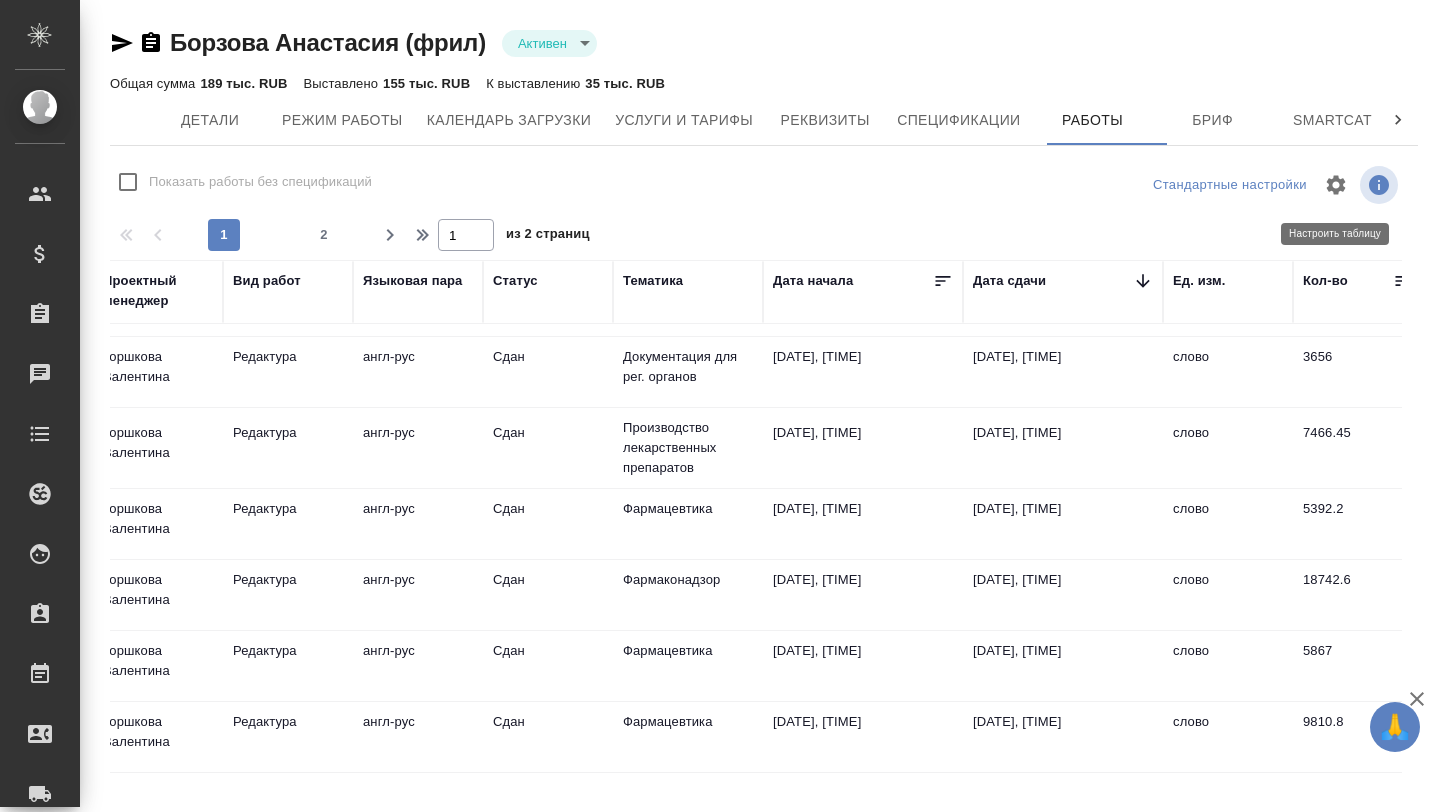 click 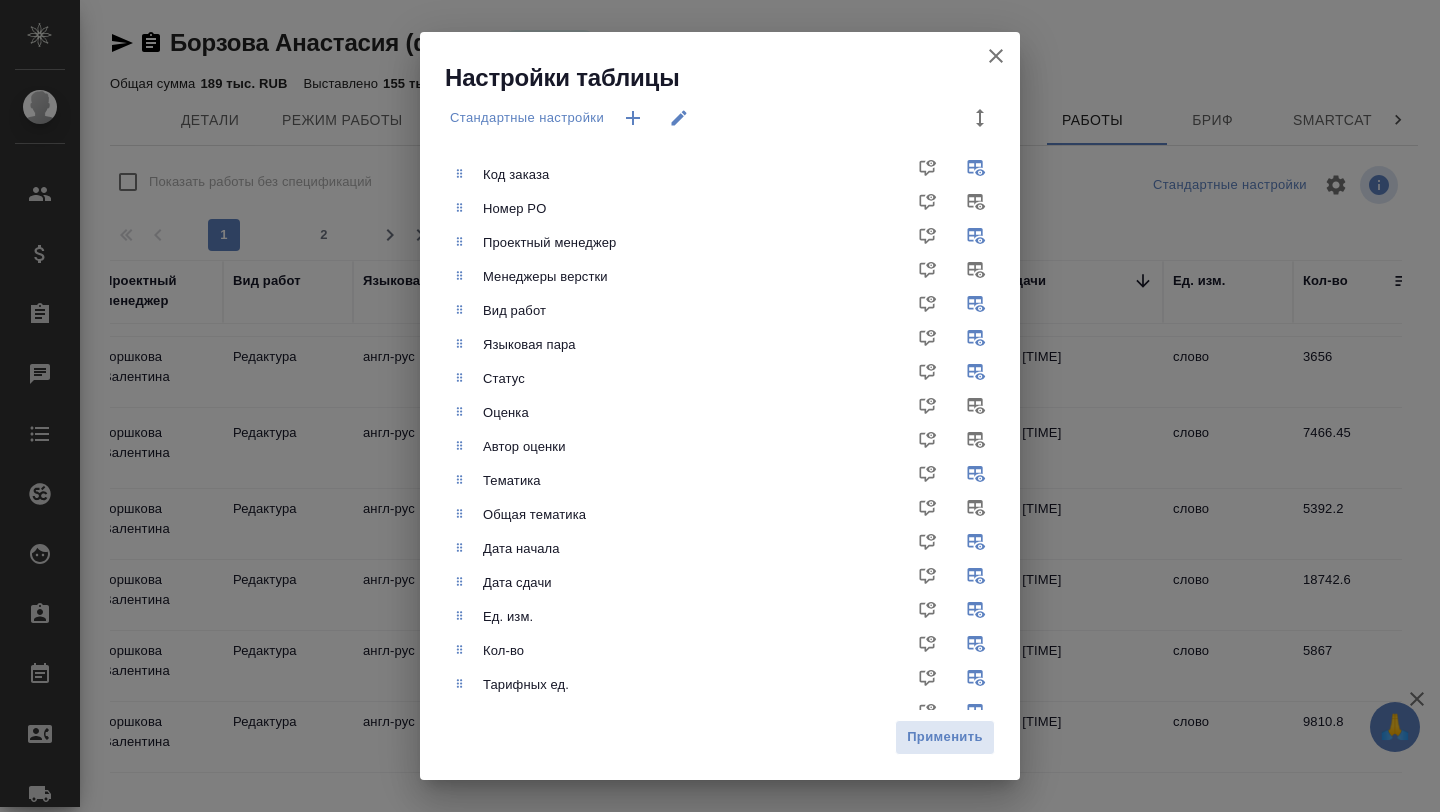 click 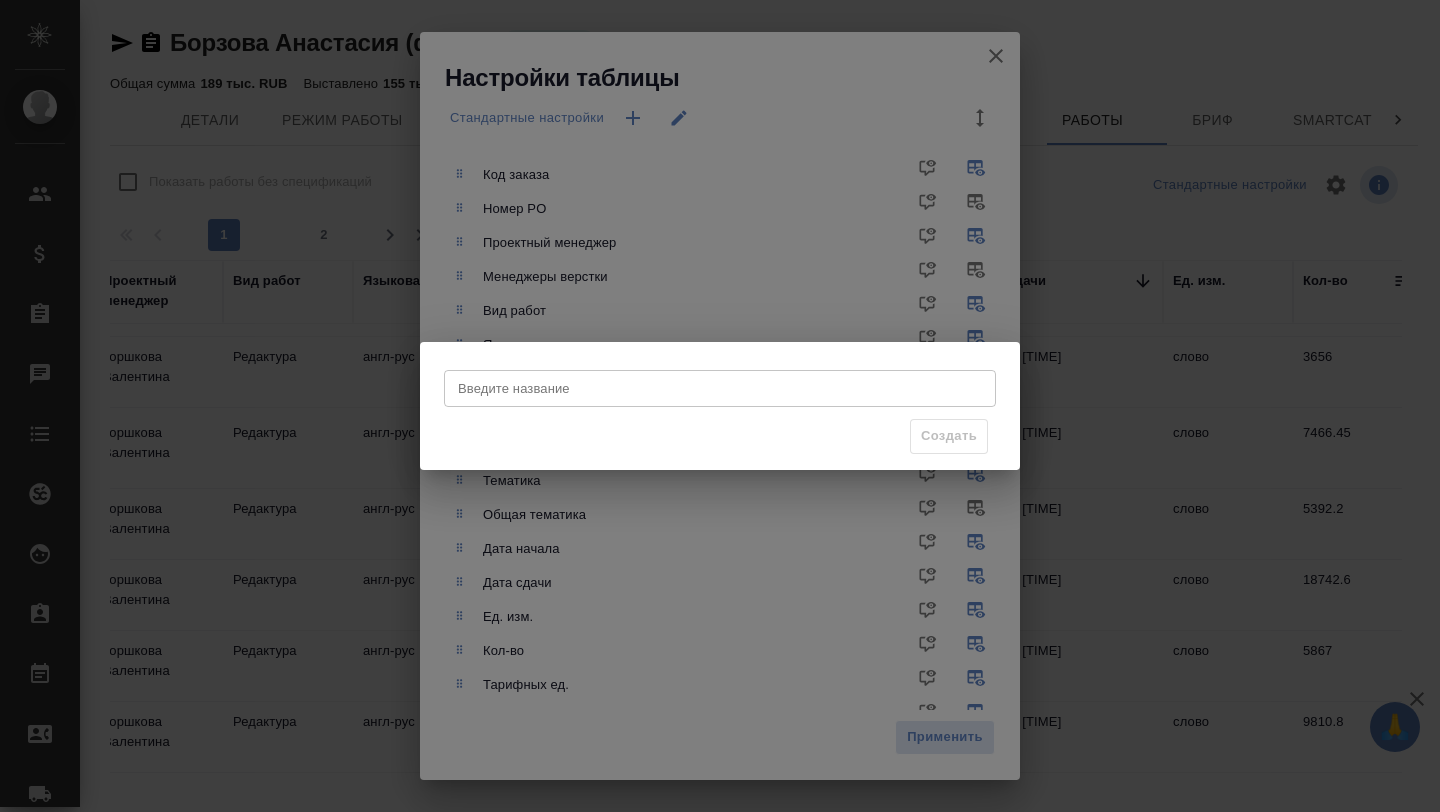 click on "Создать" at bounding box center (949, 436) 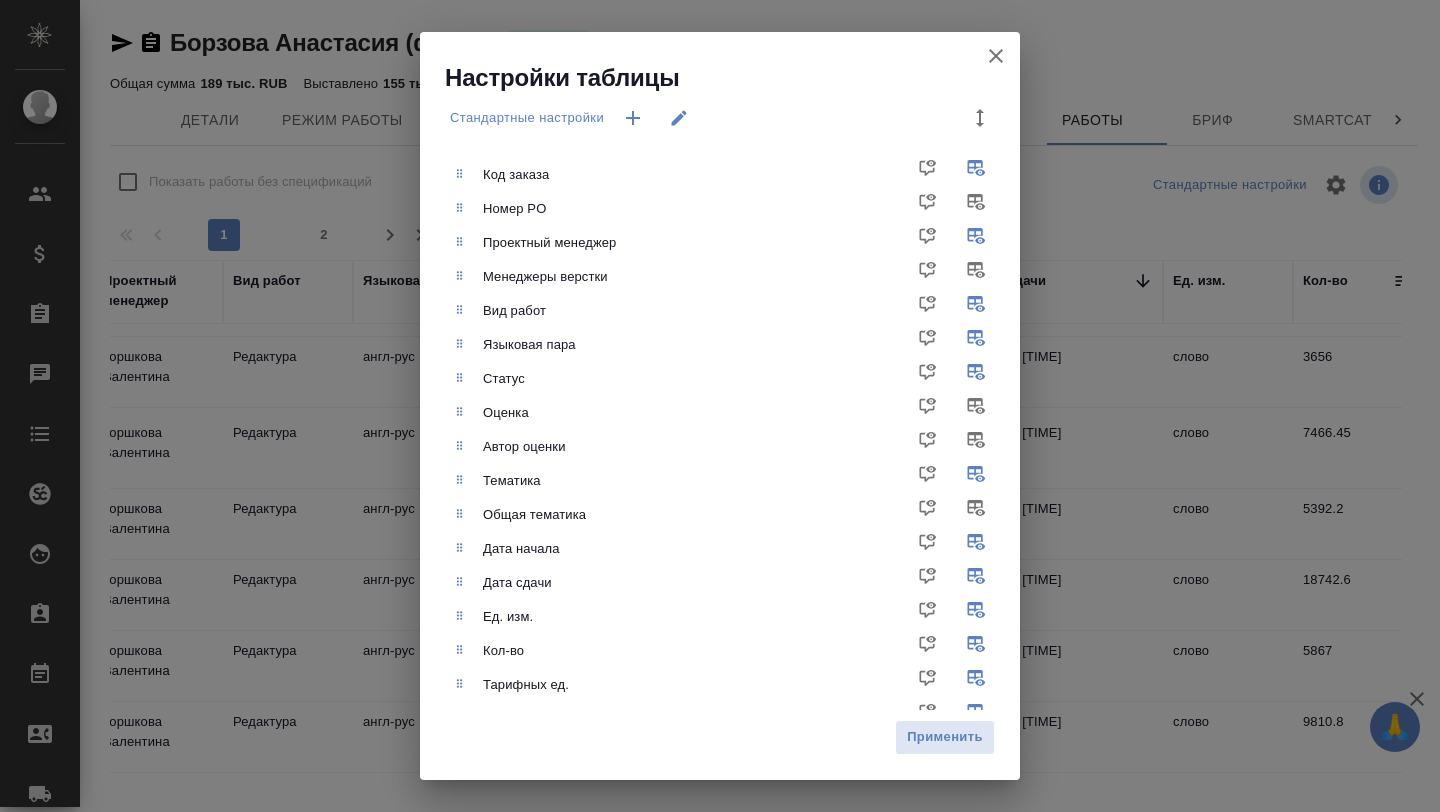 click 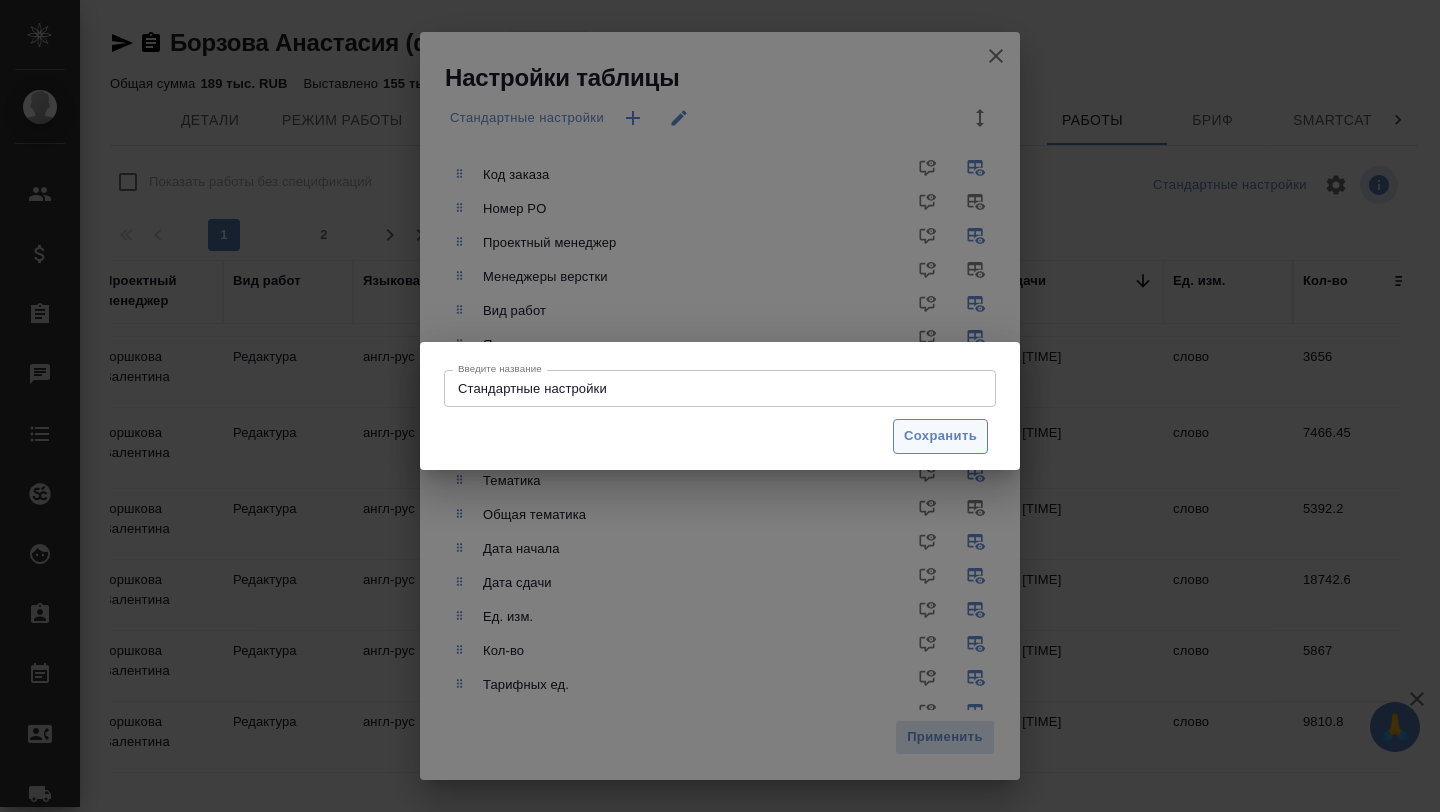 click on "Сохранить" at bounding box center [940, 436] 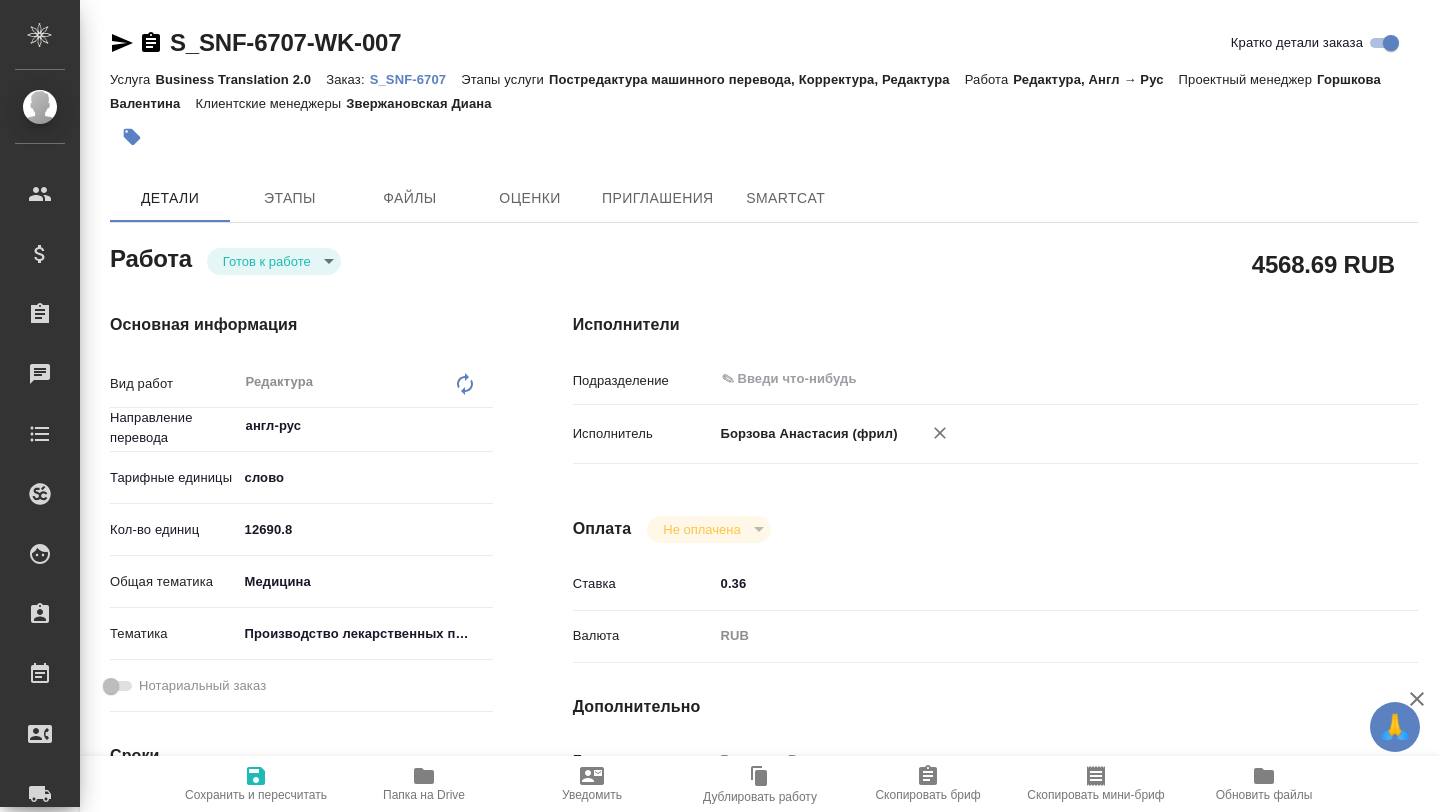 scroll, scrollTop: 0, scrollLeft: 0, axis: both 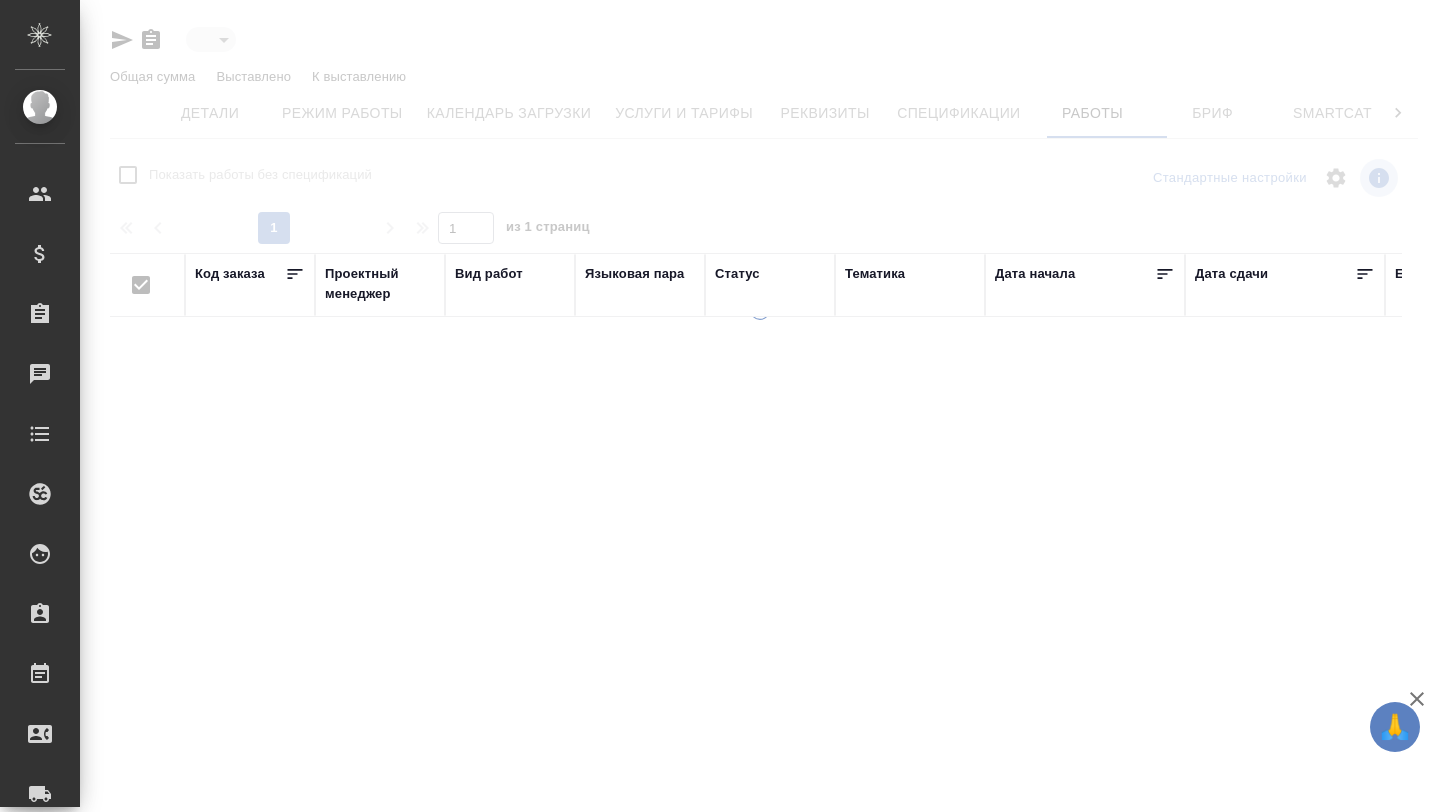 type on "active" 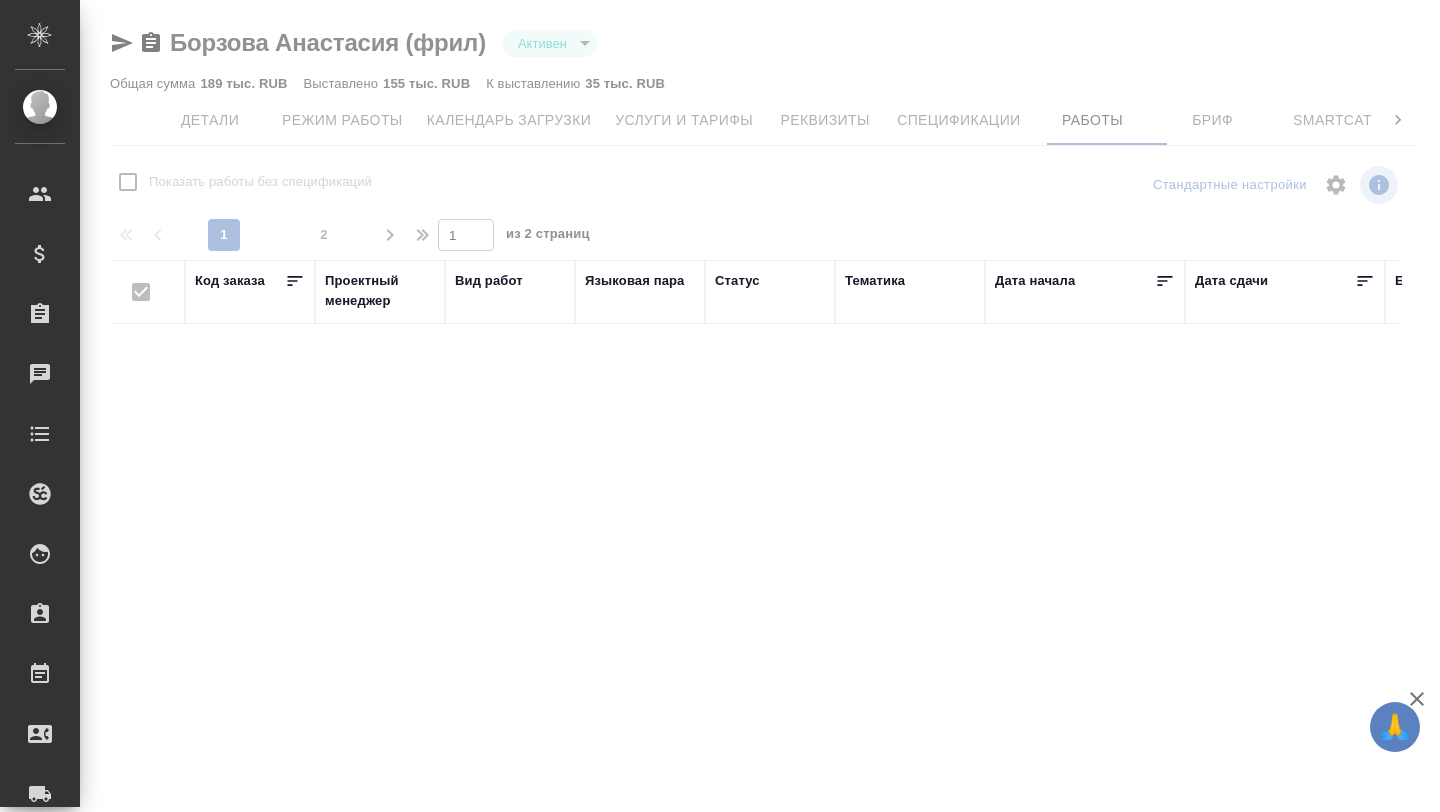 checkbox on "false" 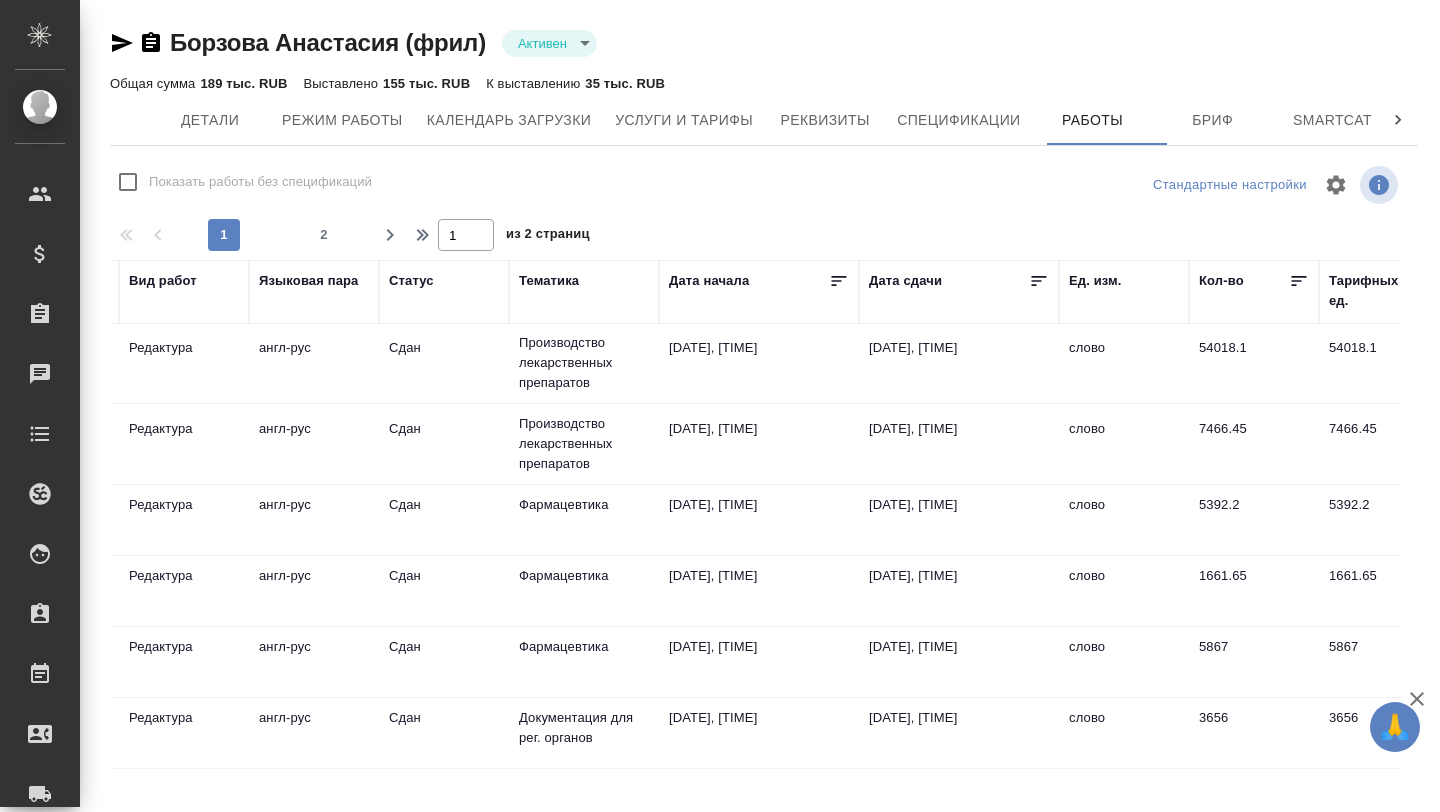 scroll, scrollTop: 519, scrollLeft: 329, axis: both 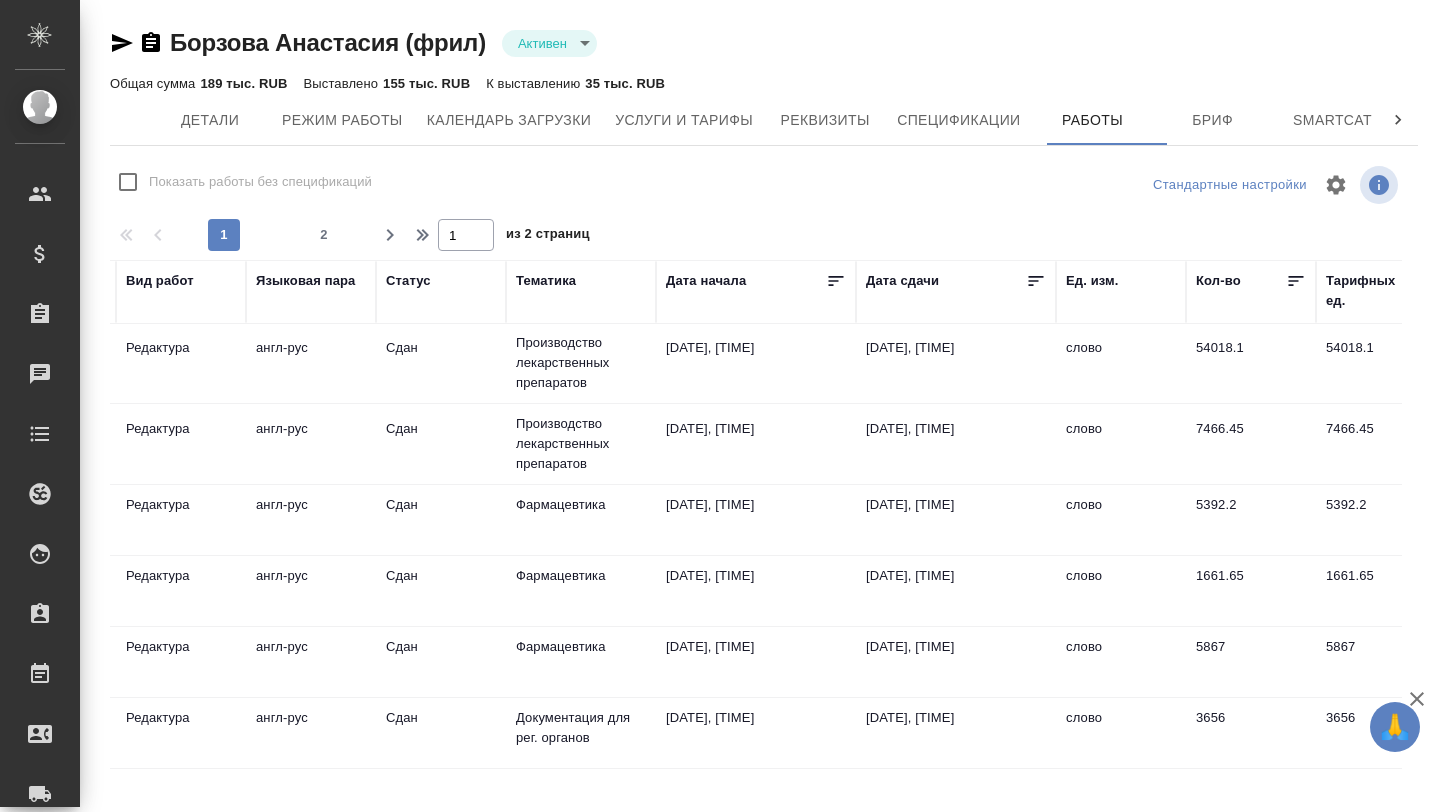 click 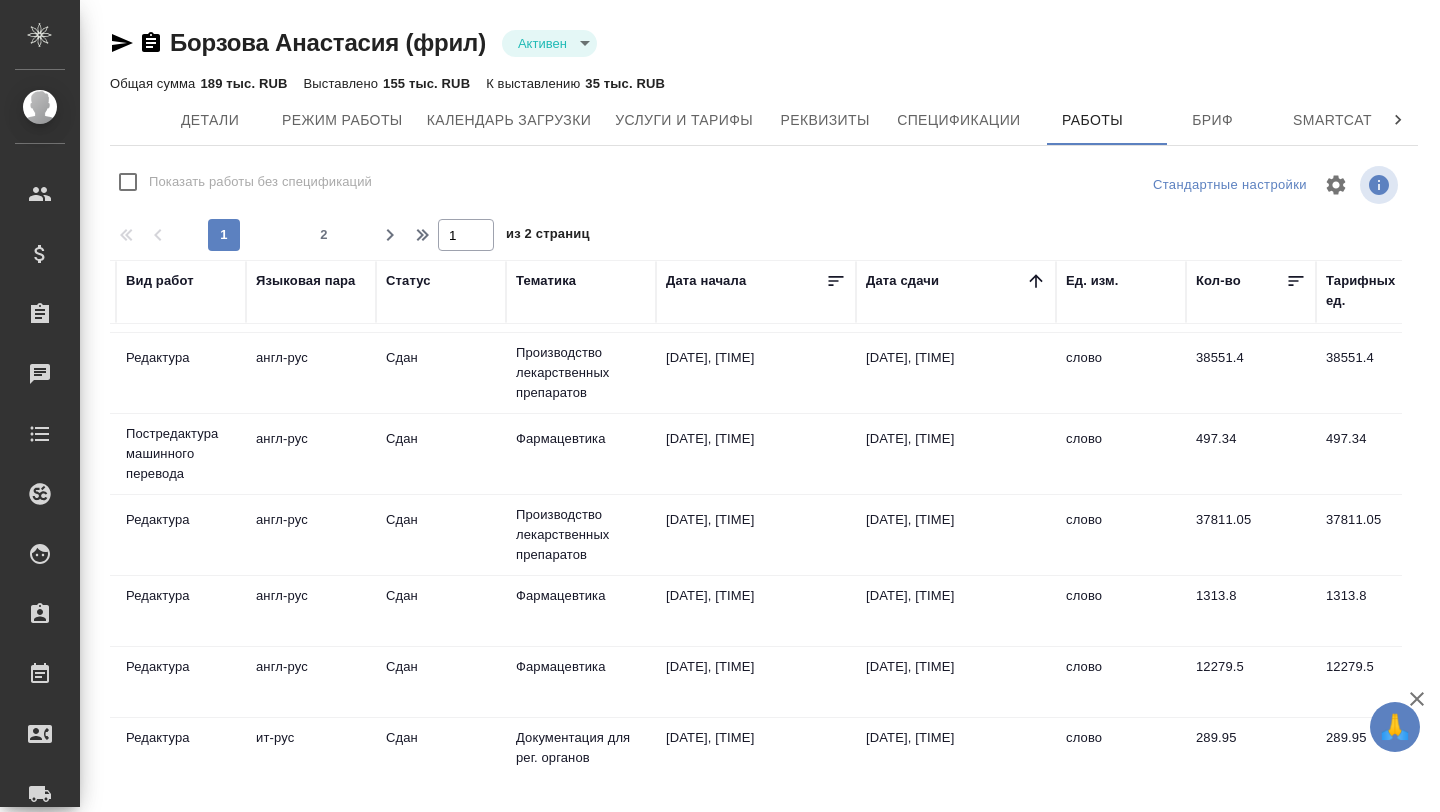 click 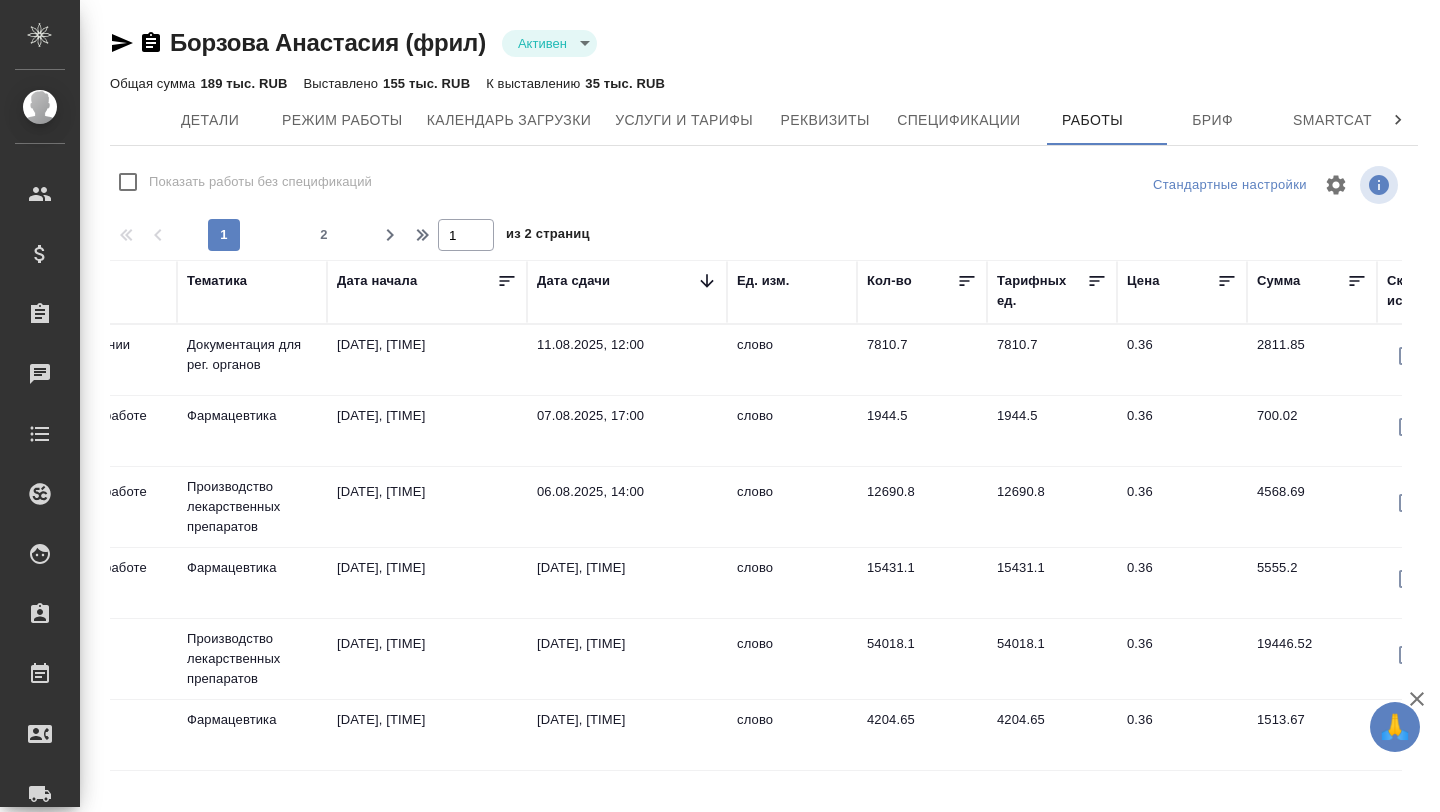 scroll, scrollTop: 0, scrollLeft: 659, axis: horizontal 